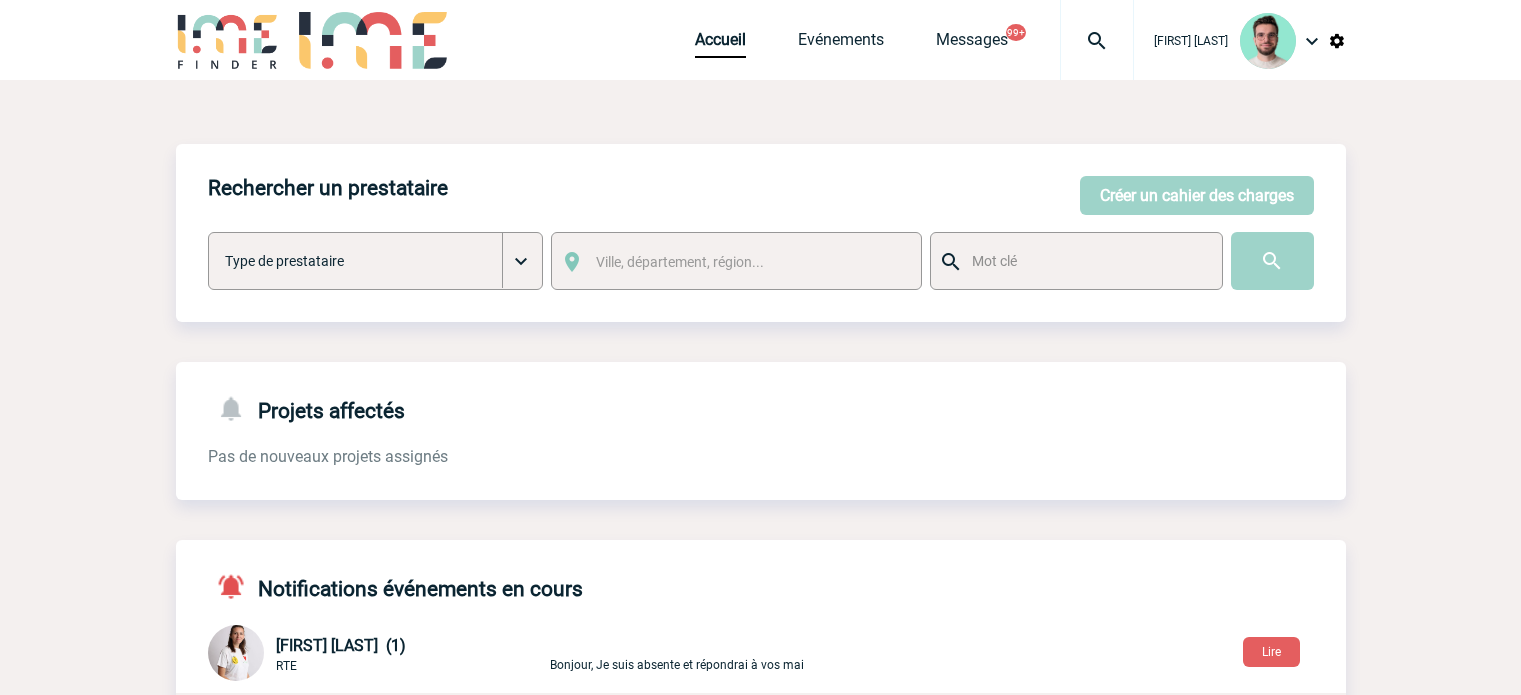 scroll, scrollTop: 0, scrollLeft: 0, axis: both 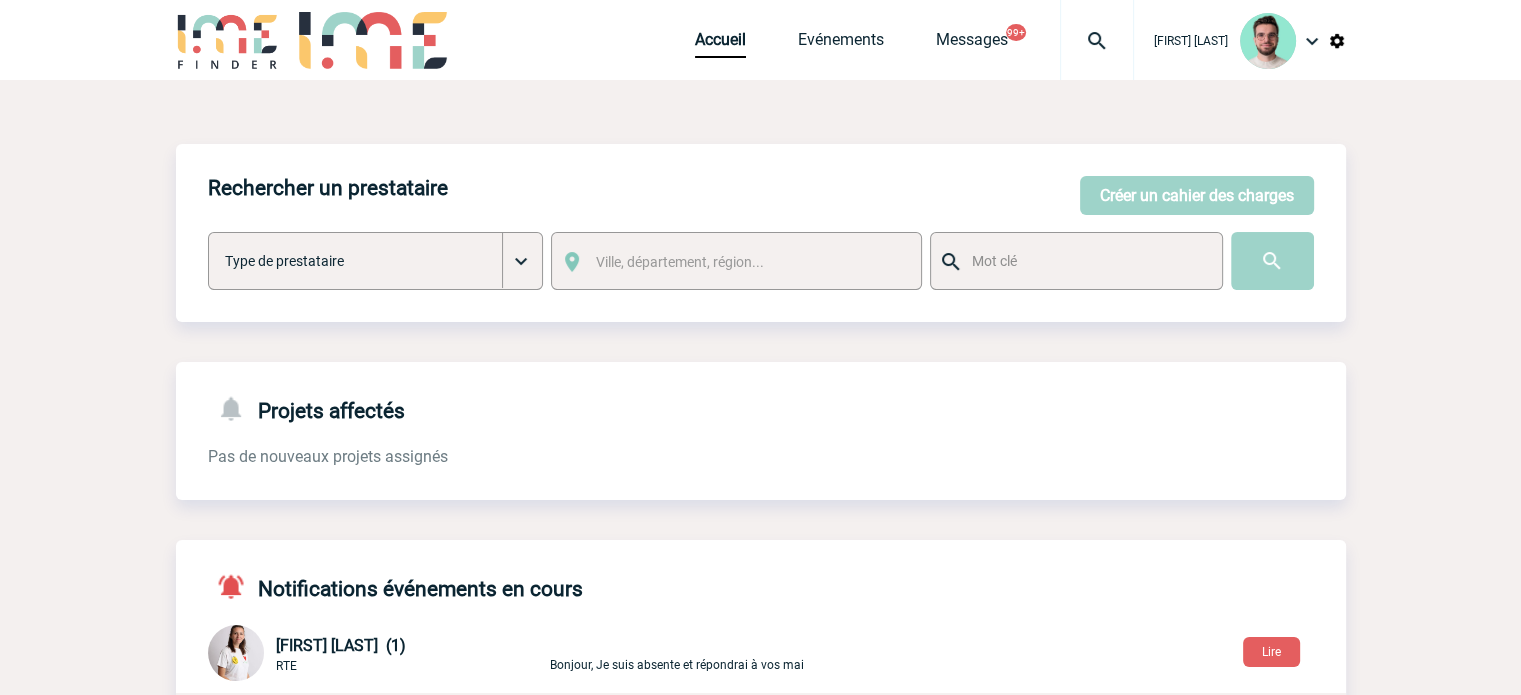 click at bounding box center (1097, 41) 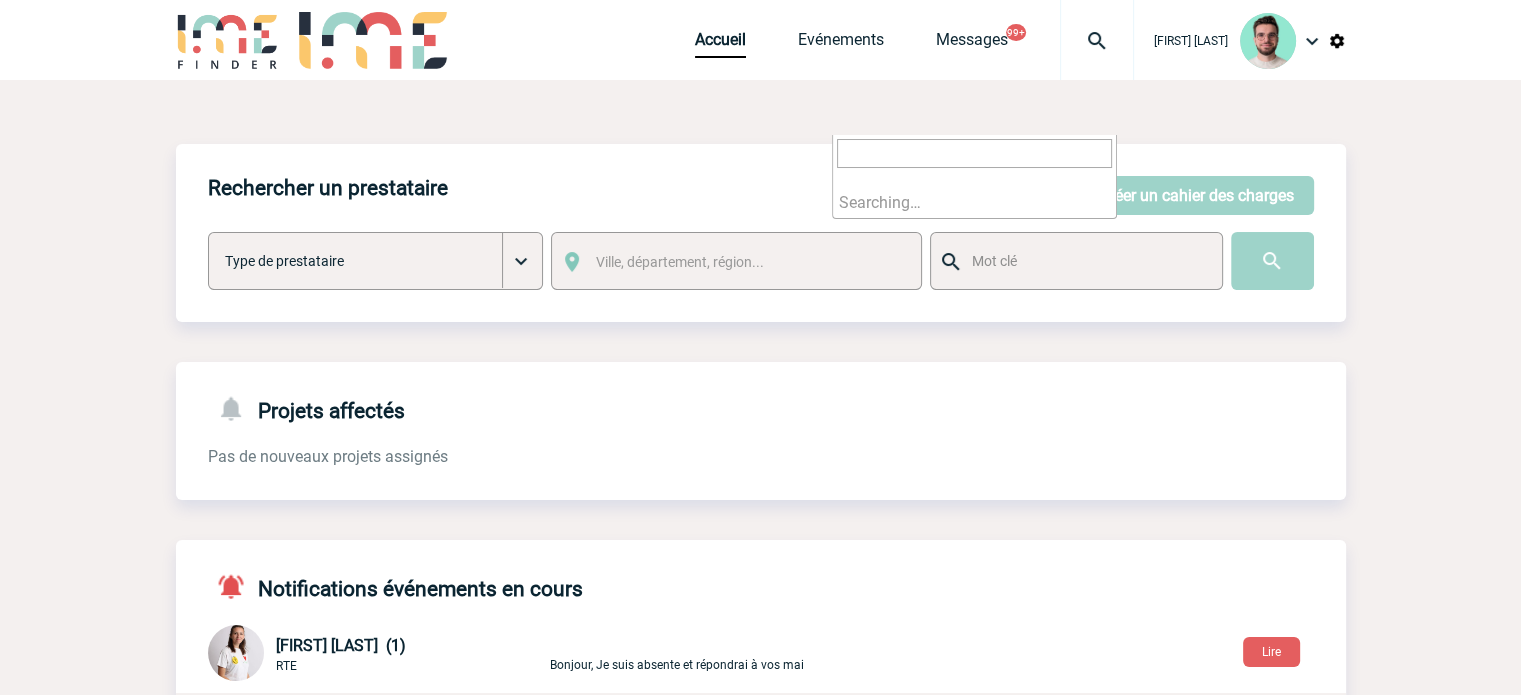 paste on "2000421311" 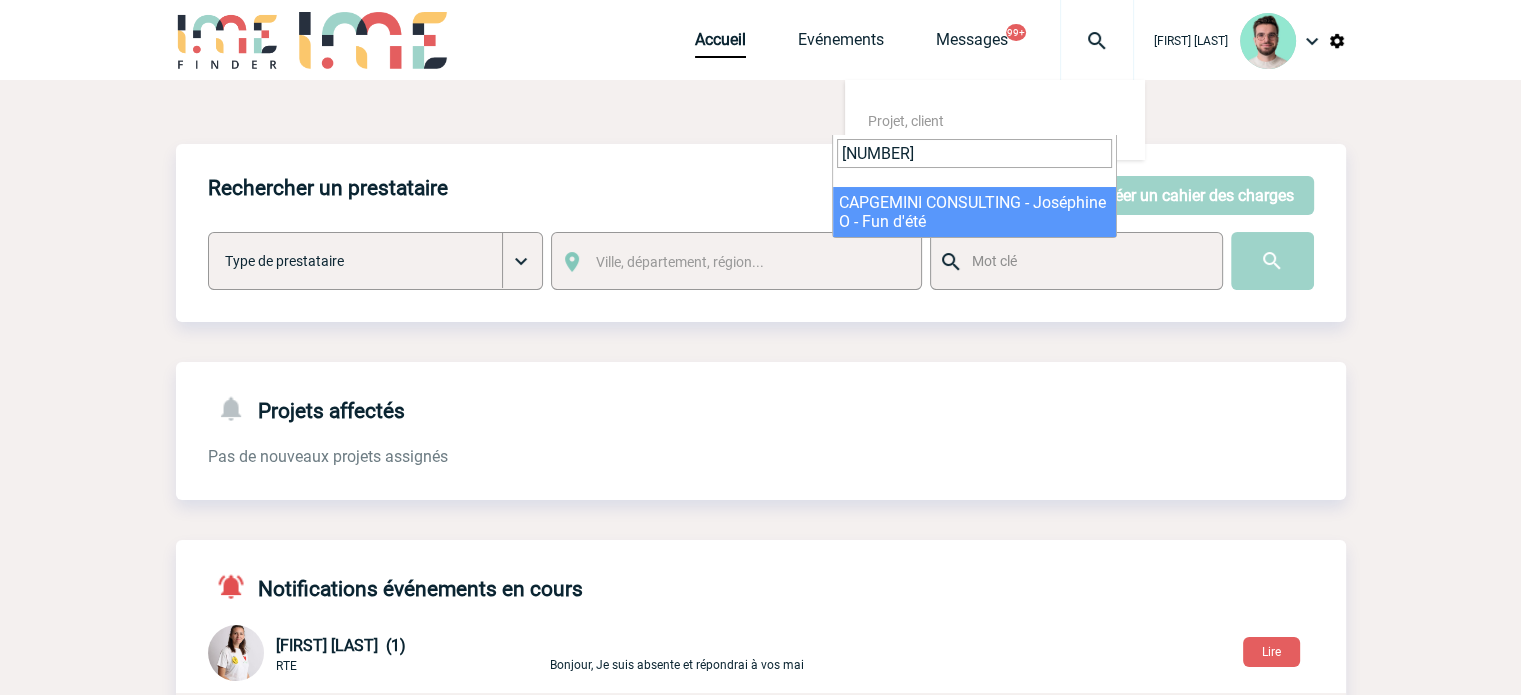 type on "2000421311" 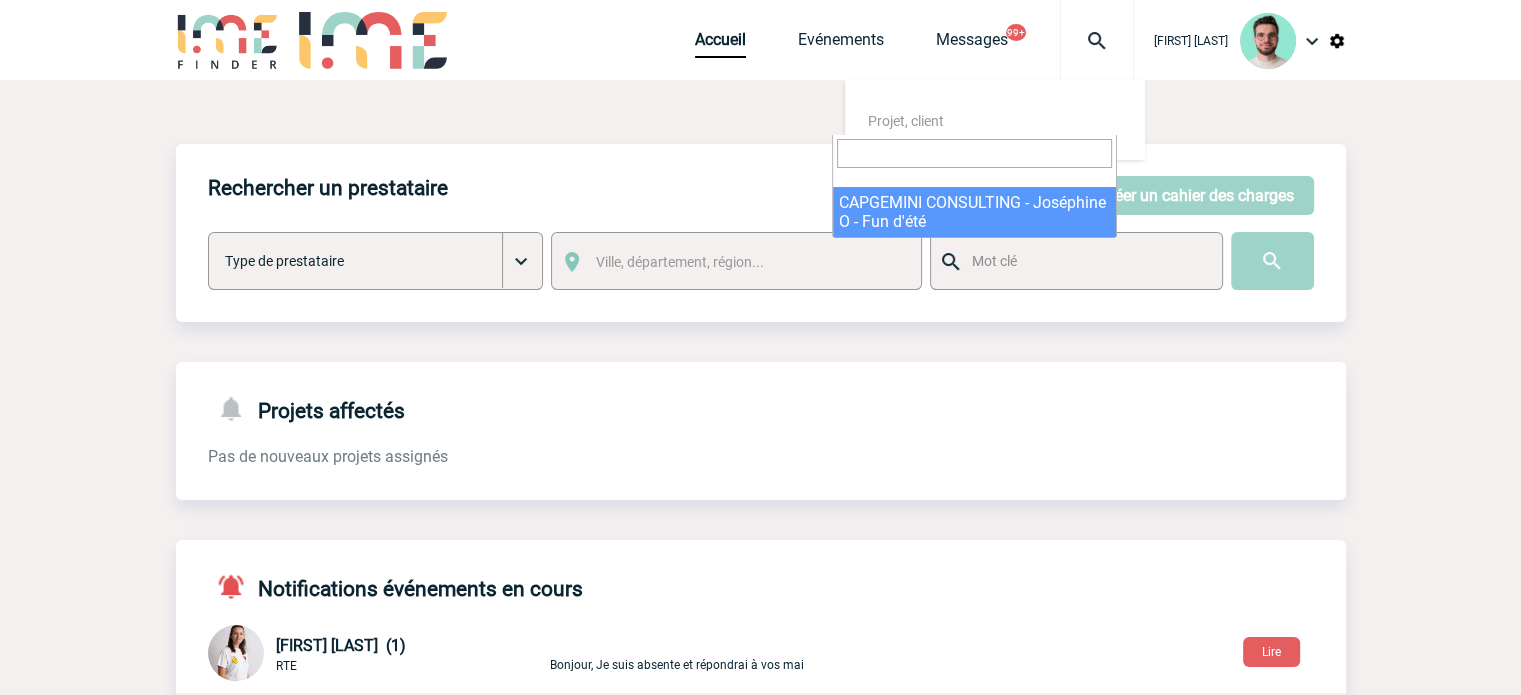 select on "20812" 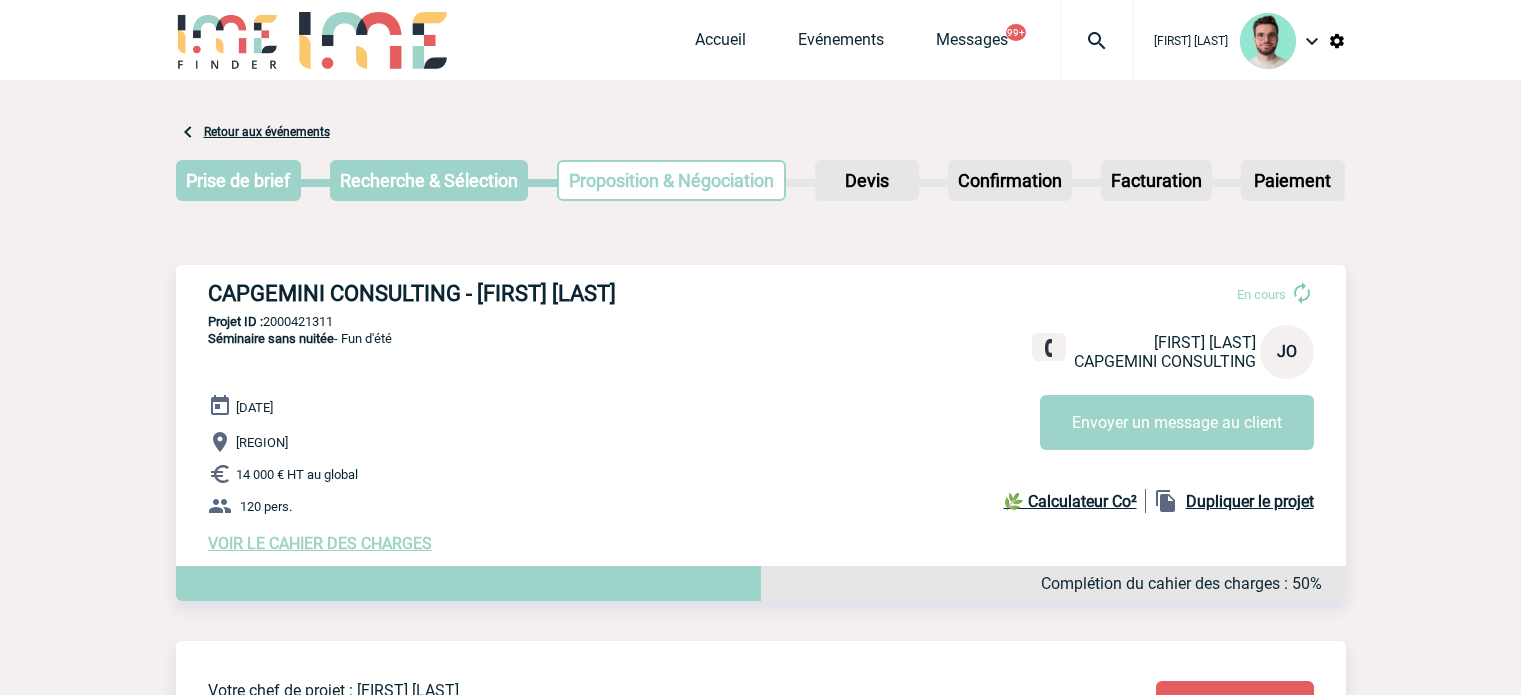 scroll, scrollTop: 0, scrollLeft: 0, axis: both 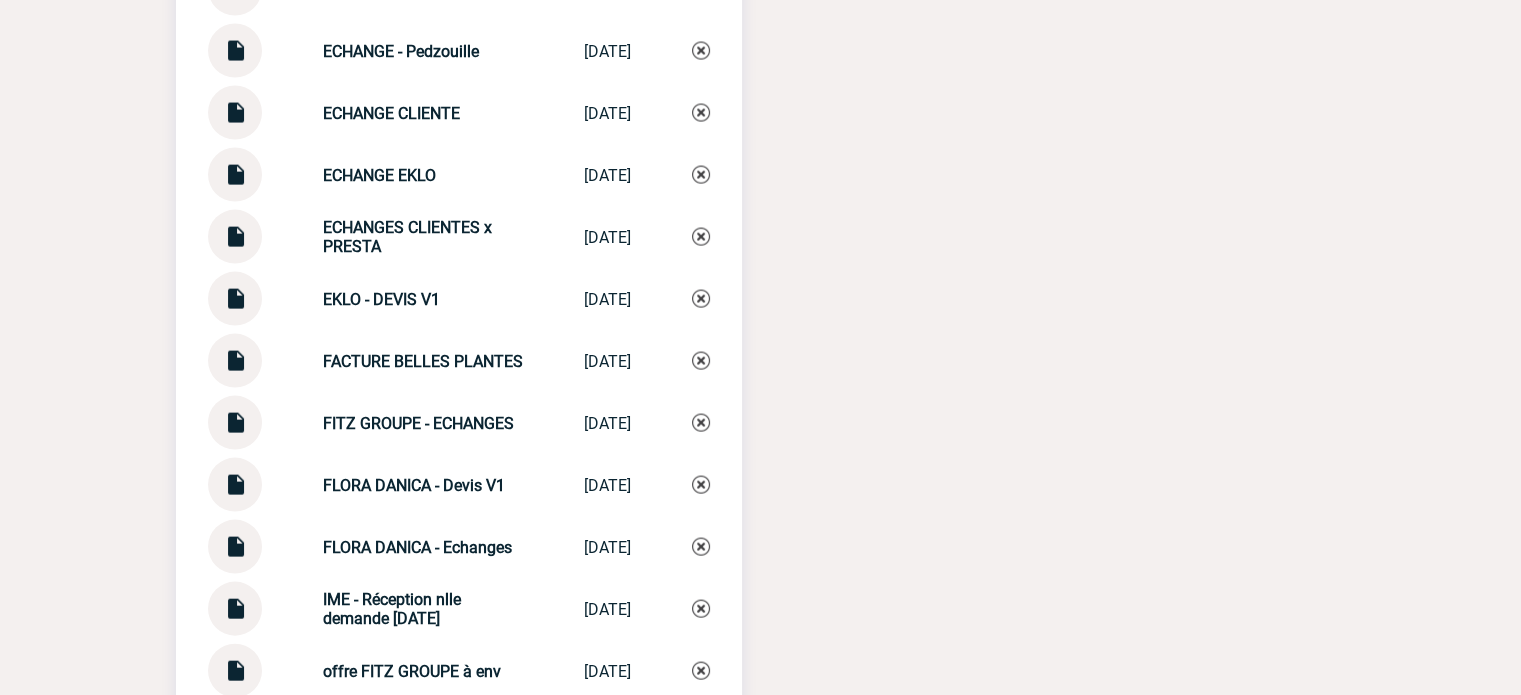 click on "ECHANGE CLIENTE" at bounding box center [391, 113] 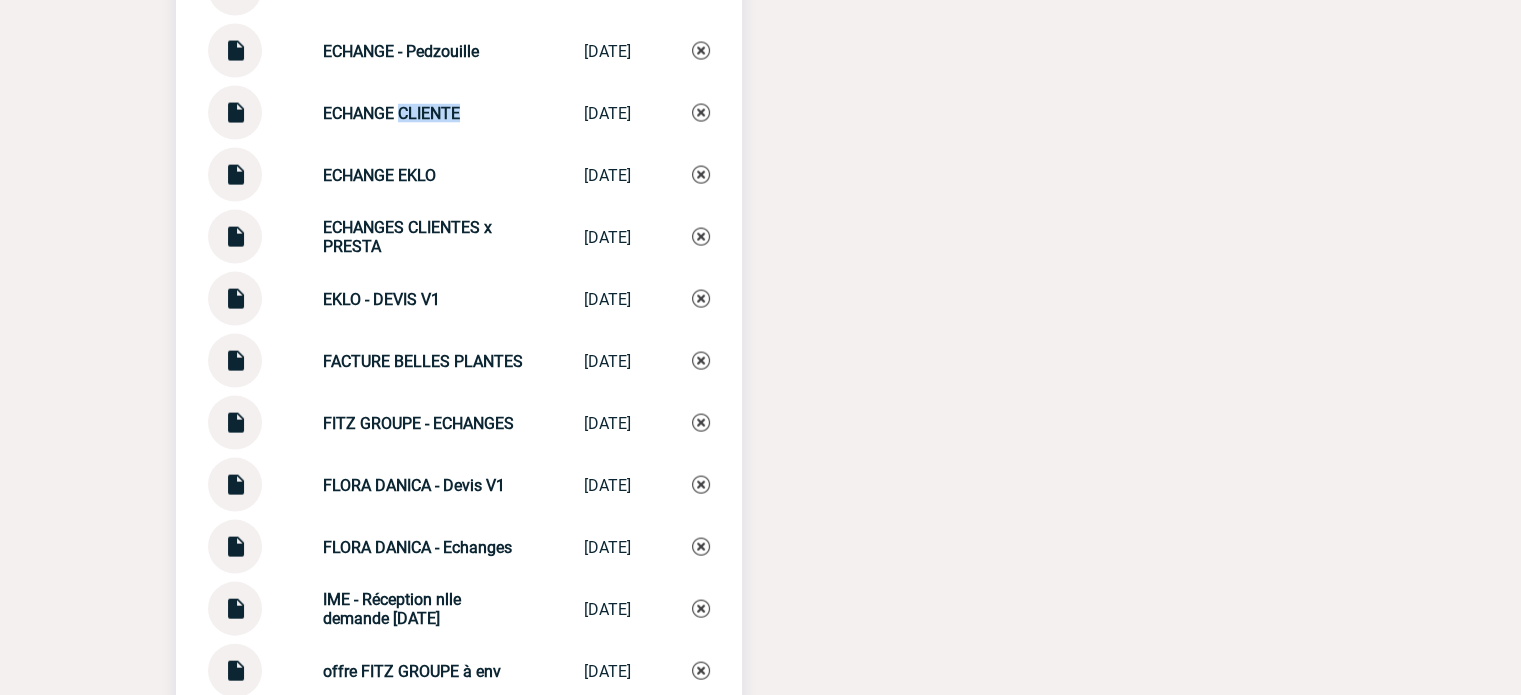 click on "ECHANGE CLIENTE" at bounding box center (391, 113) 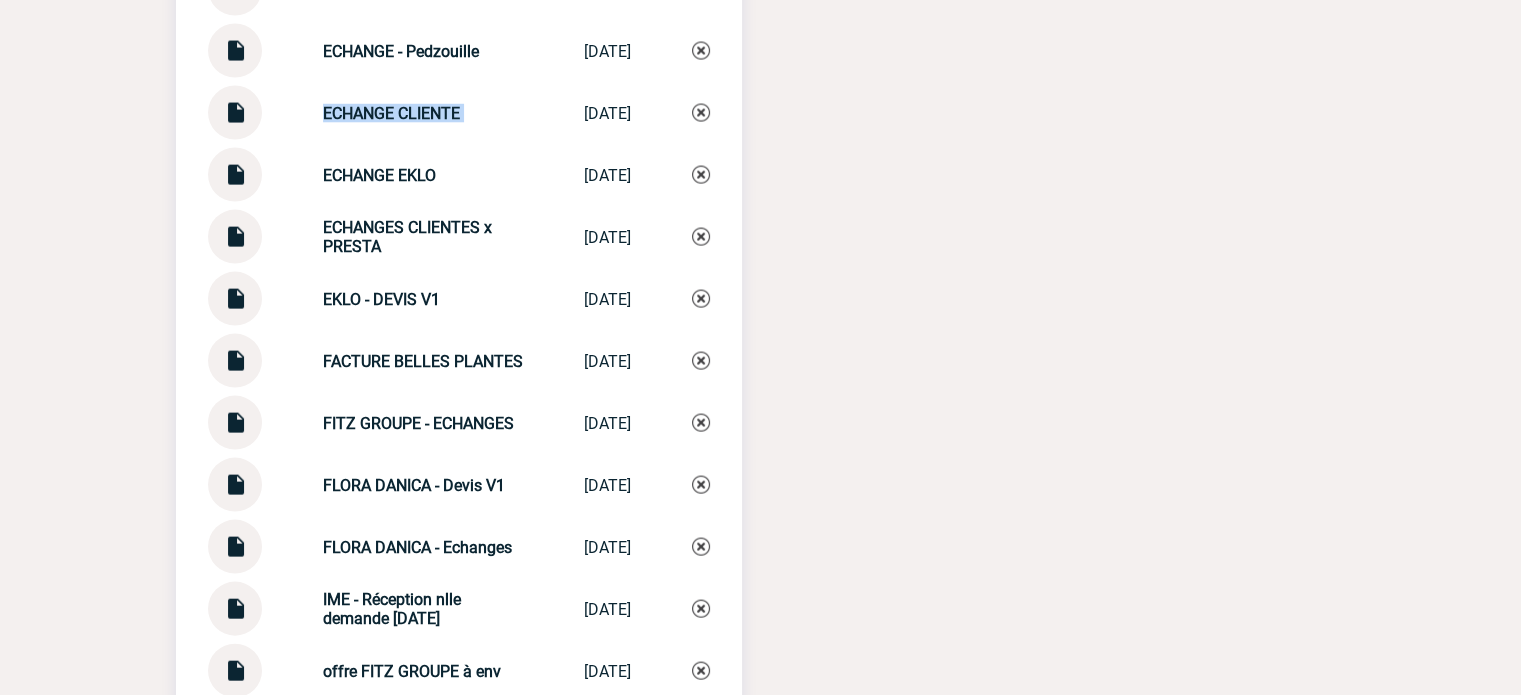 click on "ECHANGE CLIENTE" at bounding box center [391, 113] 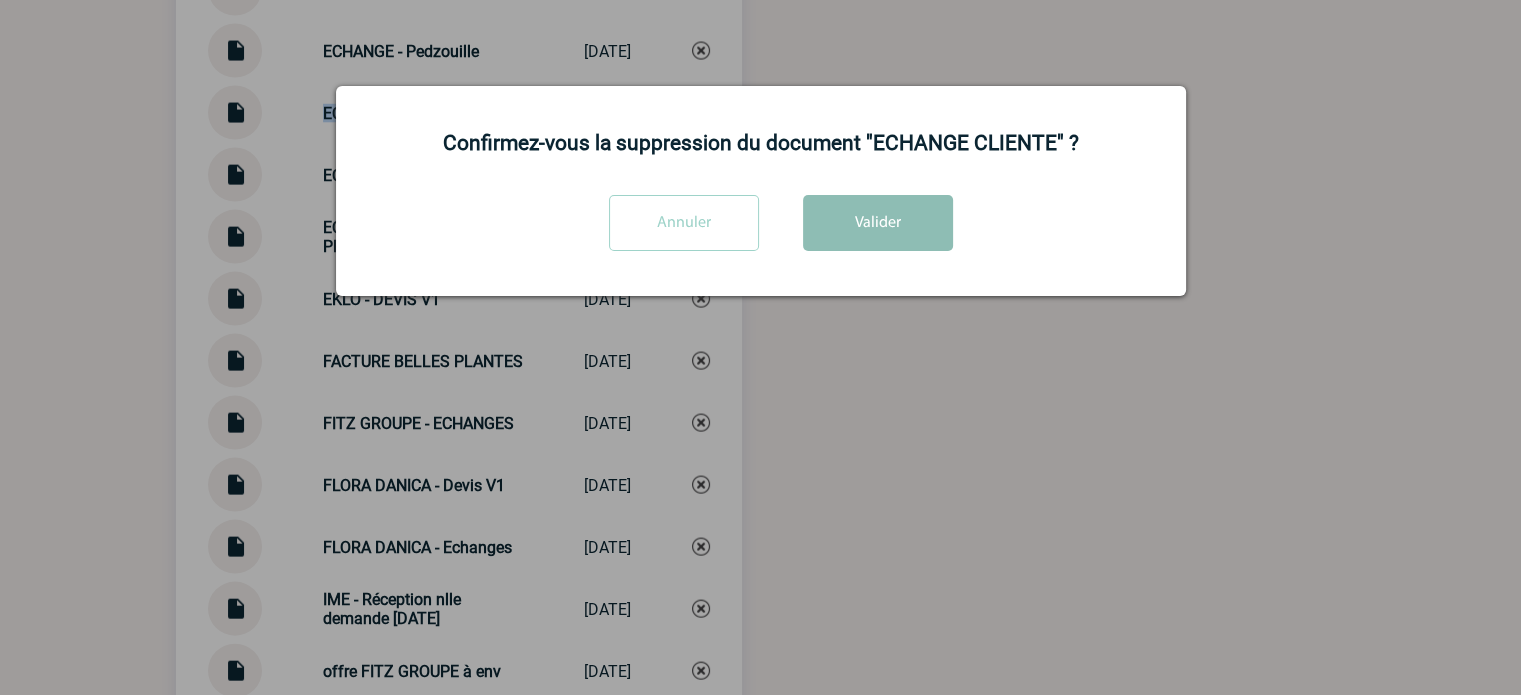 click on "Valider" at bounding box center [878, 223] 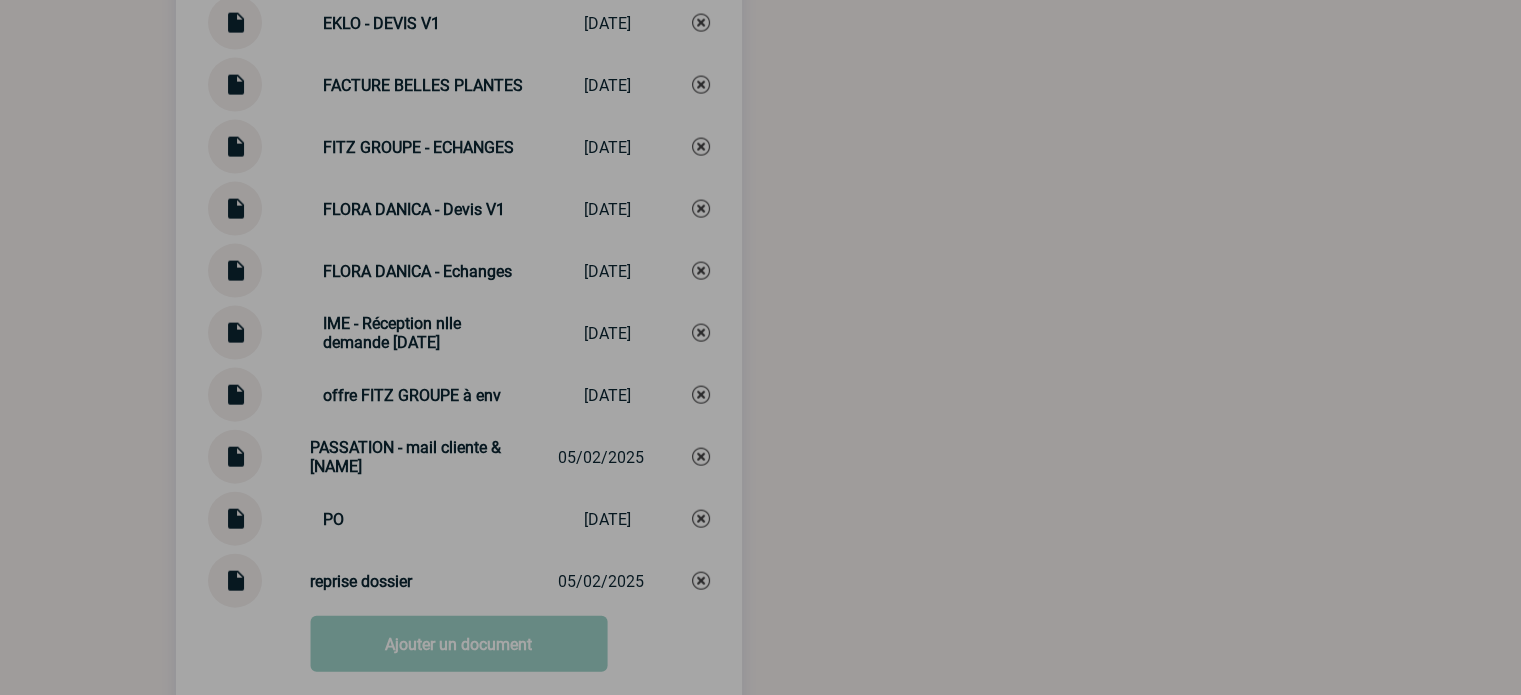 scroll, scrollTop: 4575, scrollLeft: 0, axis: vertical 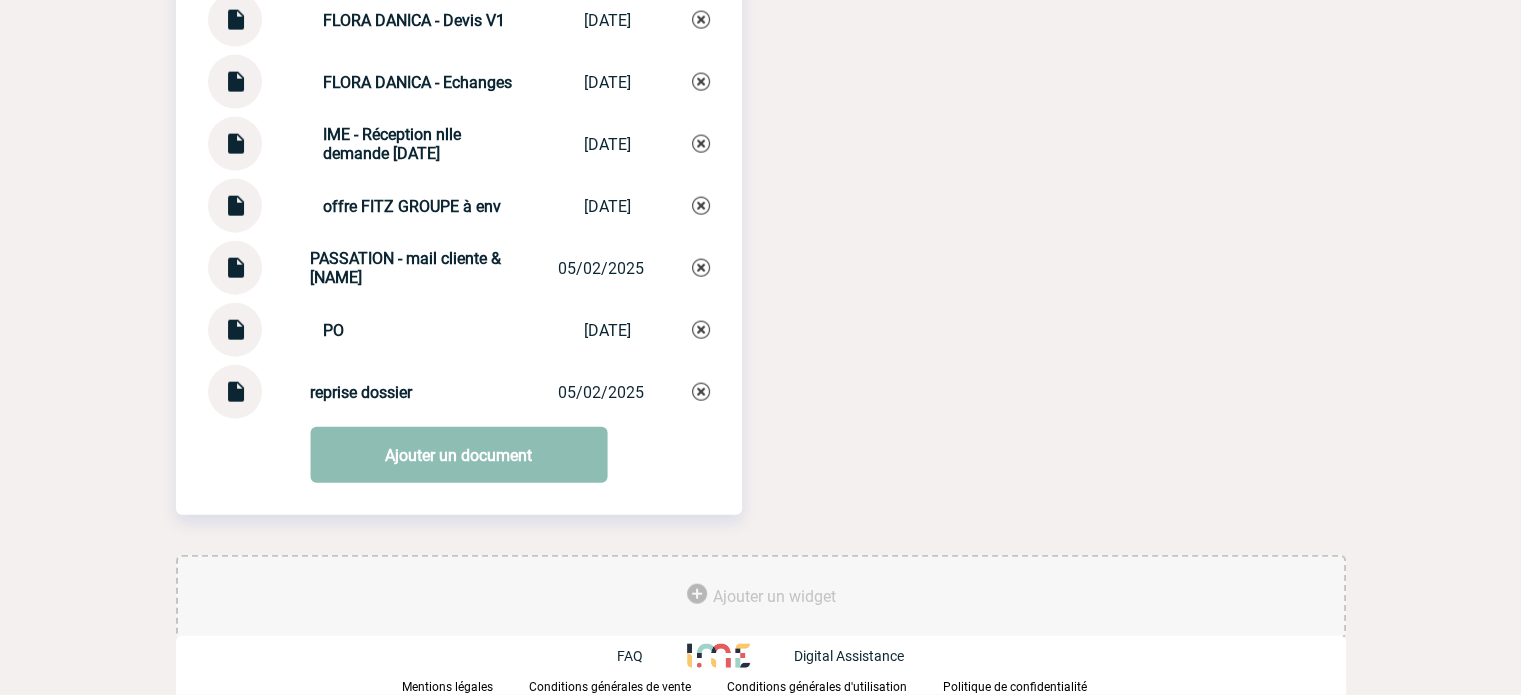click on "Ajouter un document" at bounding box center (458, 455) 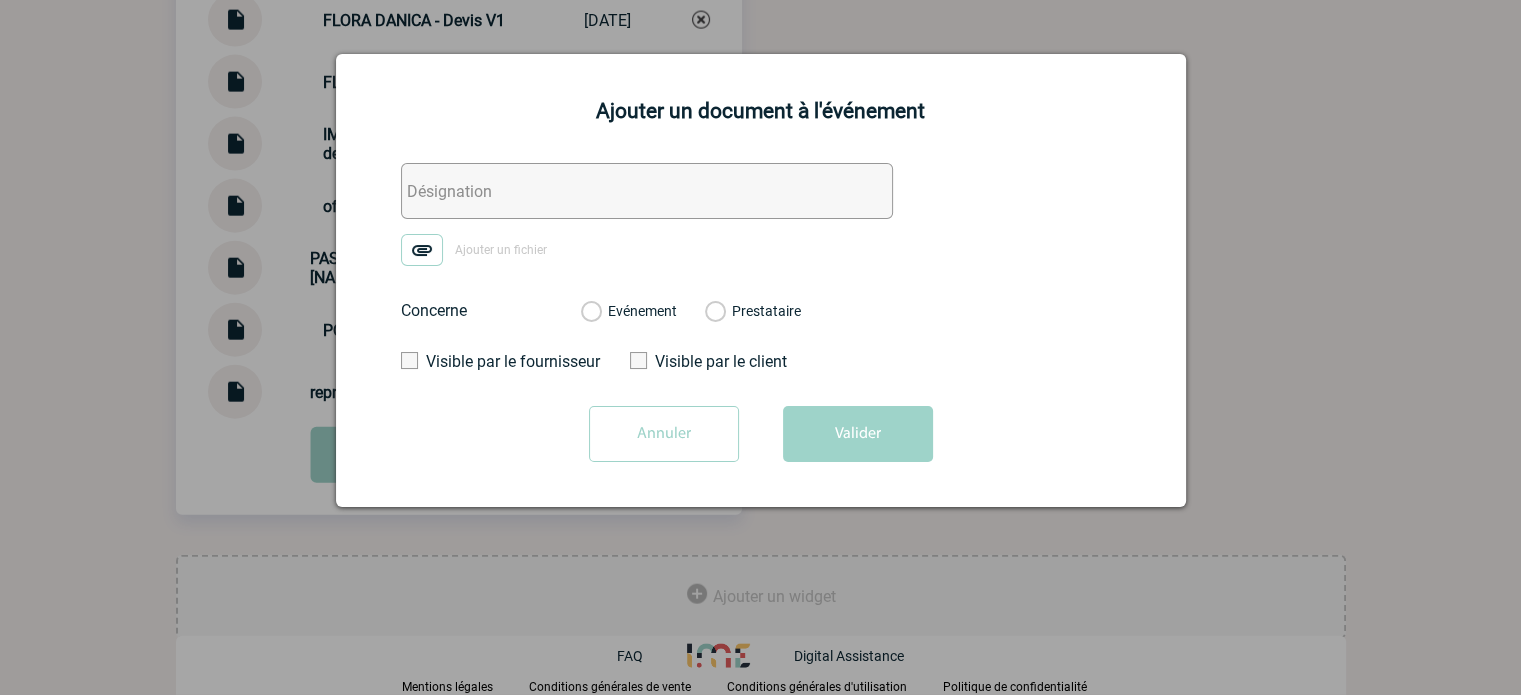click at bounding box center (647, 191) 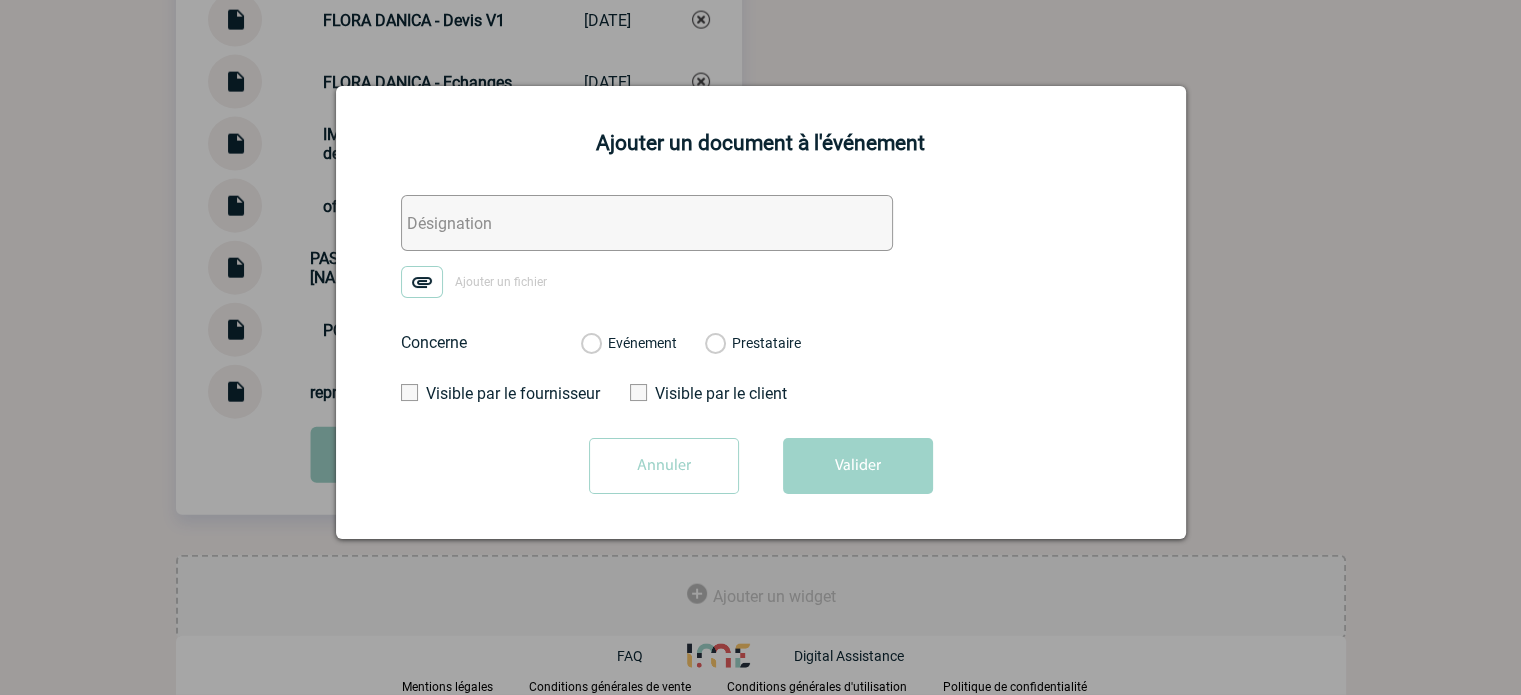 paste on "ECHANGE CLIENTE" 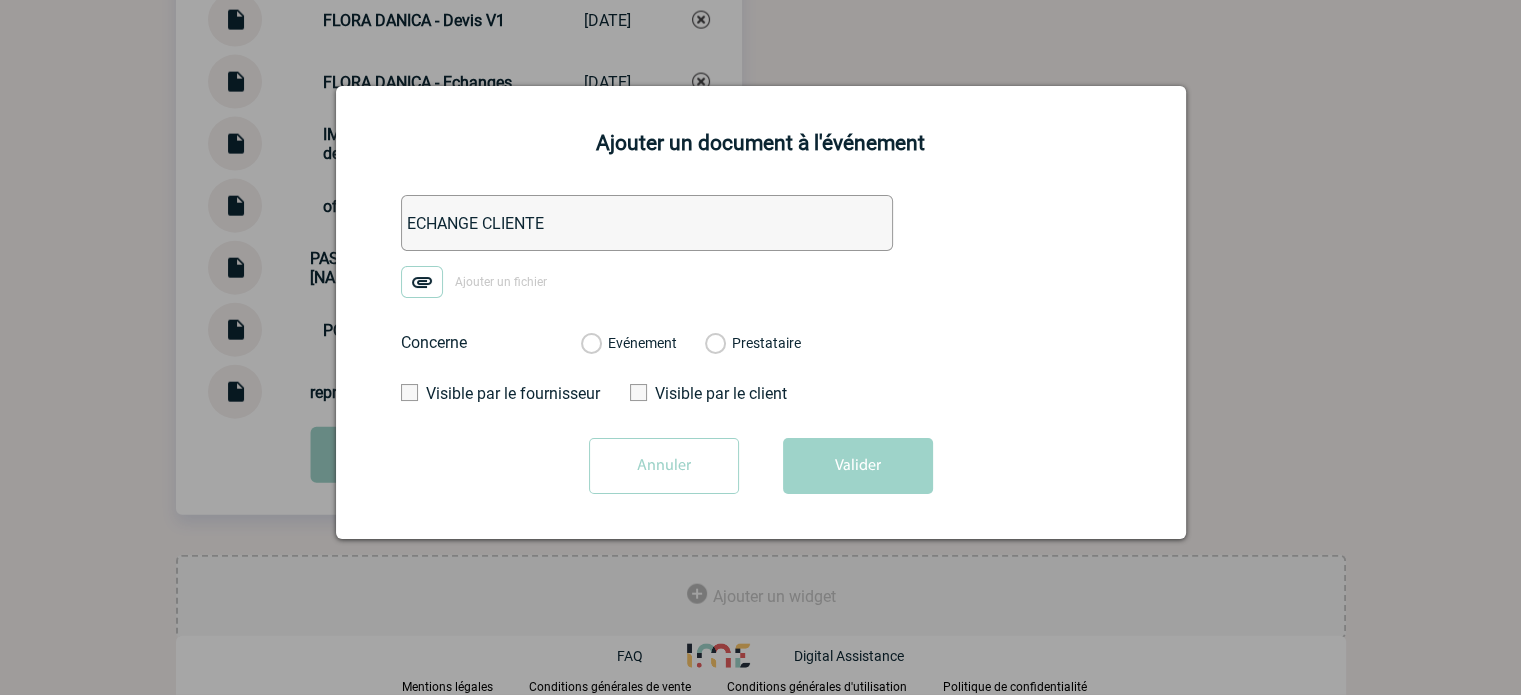 type on "ECHANGE CLIENTE" 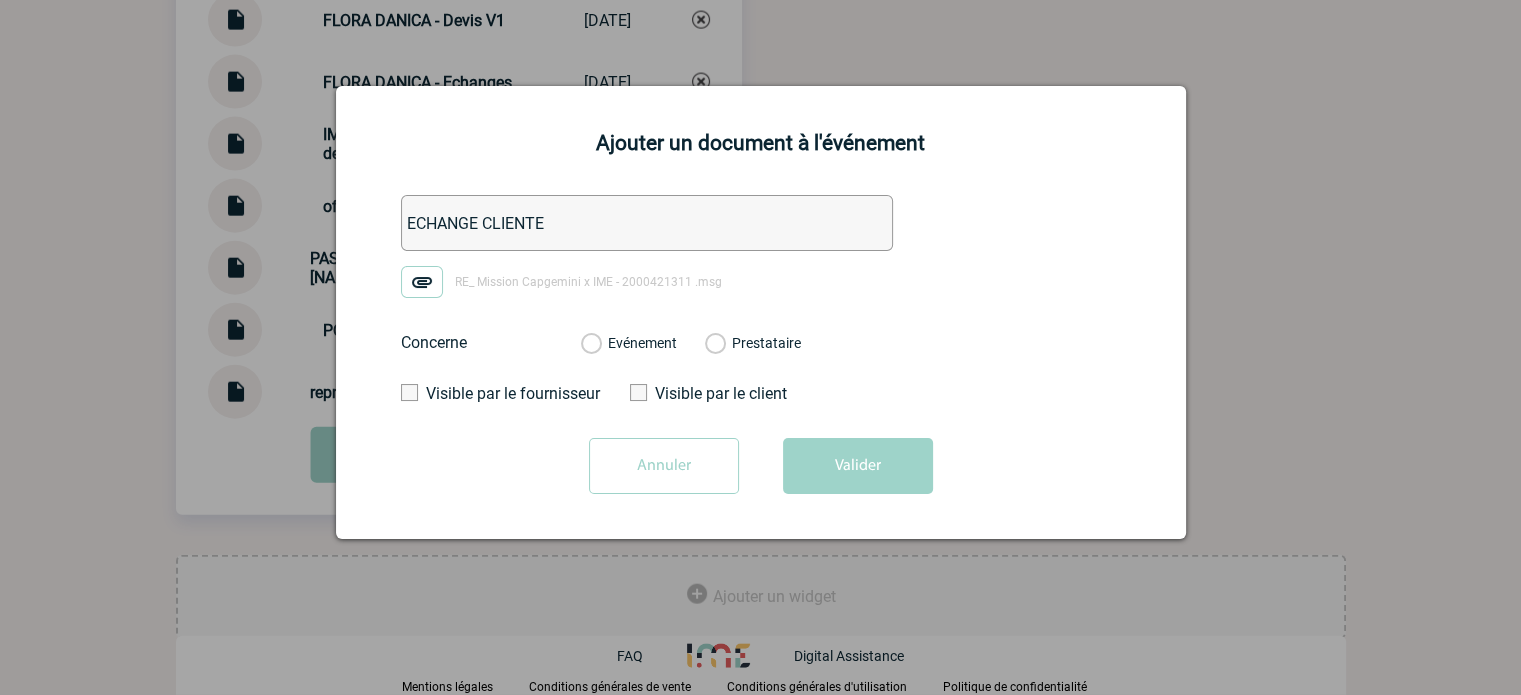click on "Evénement
Prestataire
2100069122 - Zango Les Halles" at bounding box center (691, 343) 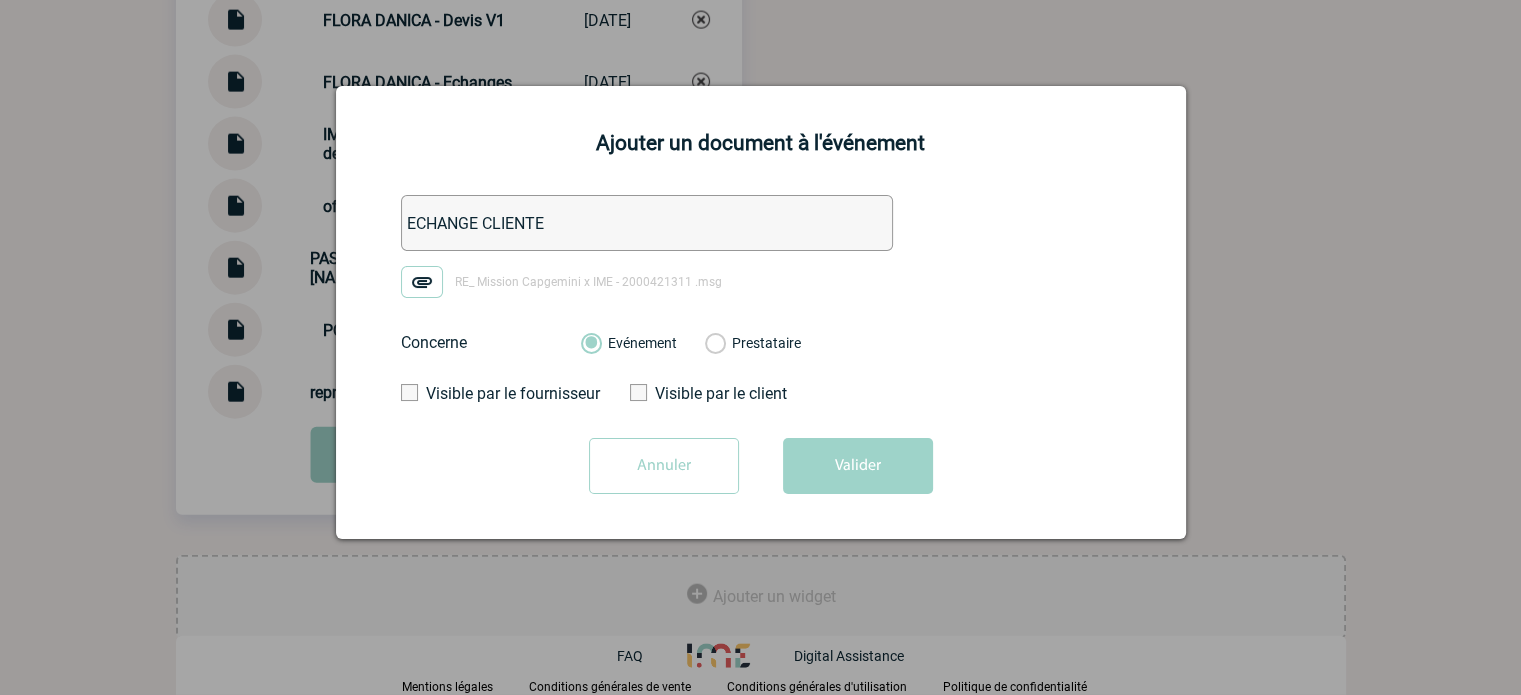 click on "Annuler
Valider" at bounding box center [761, 473] 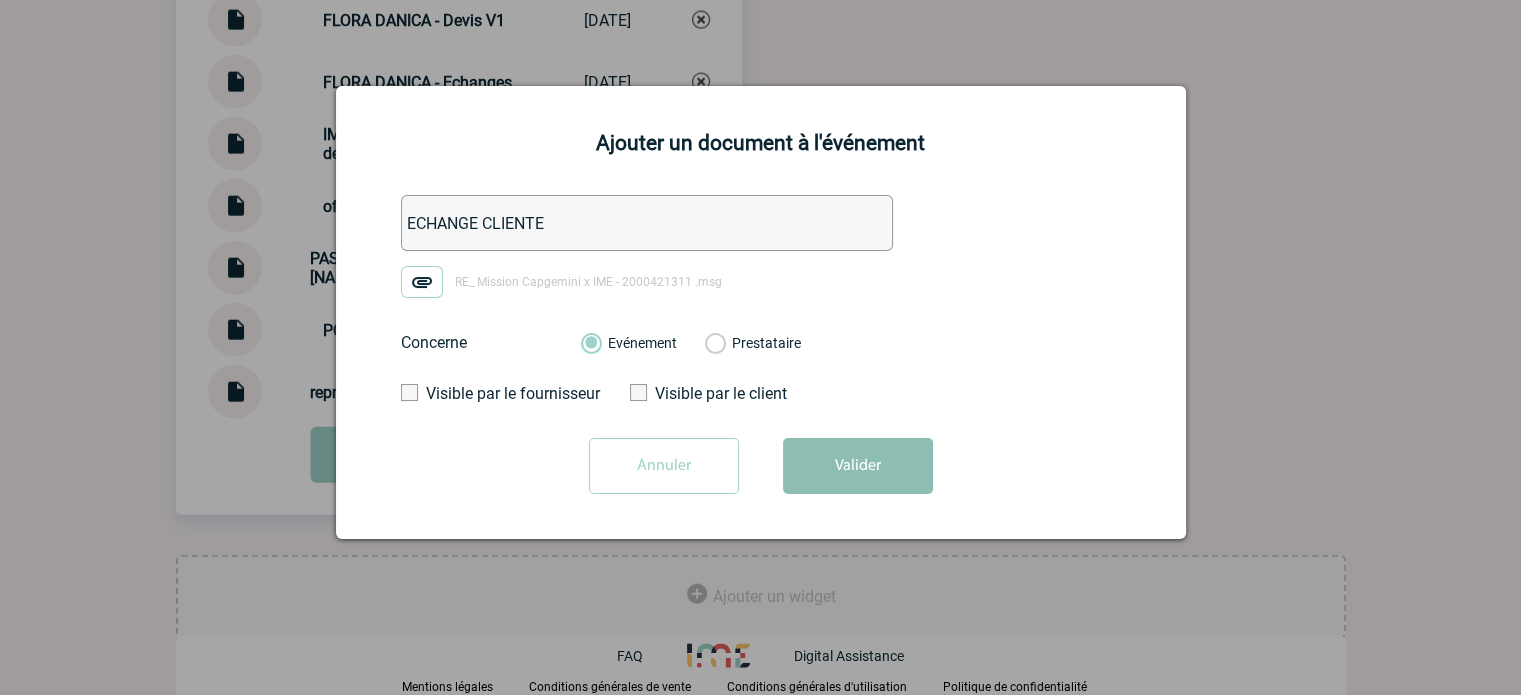 click on "Valider" at bounding box center (858, 466) 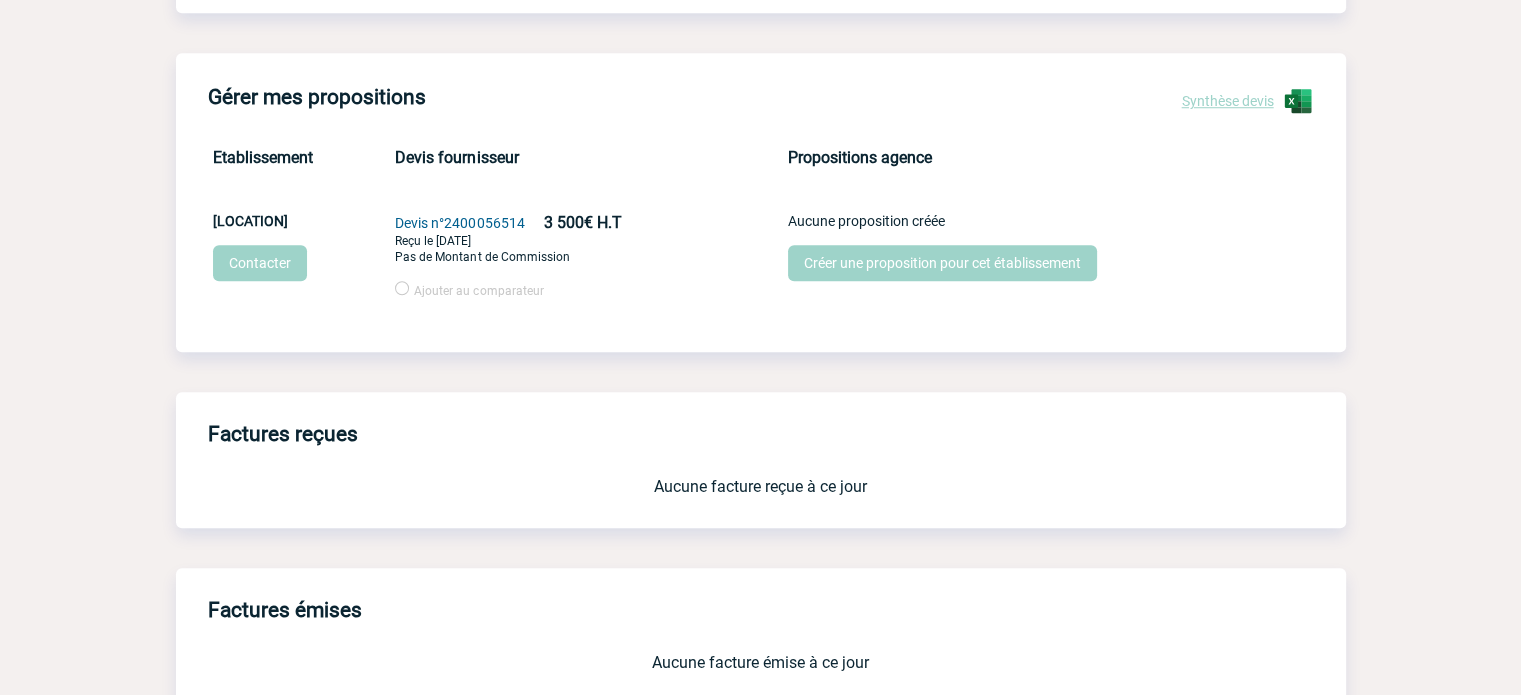 scroll, scrollTop: 0, scrollLeft: 0, axis: both 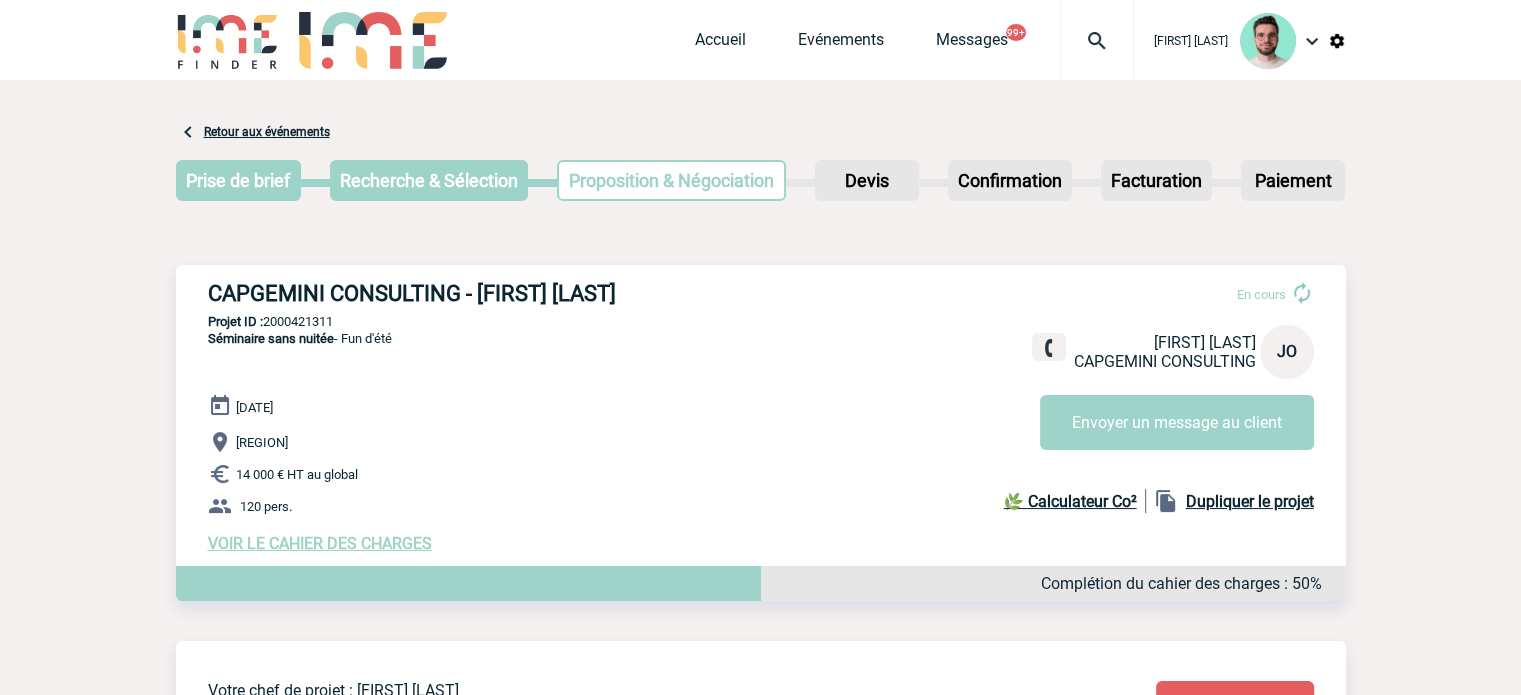 click at bounding box center [1097, 41] 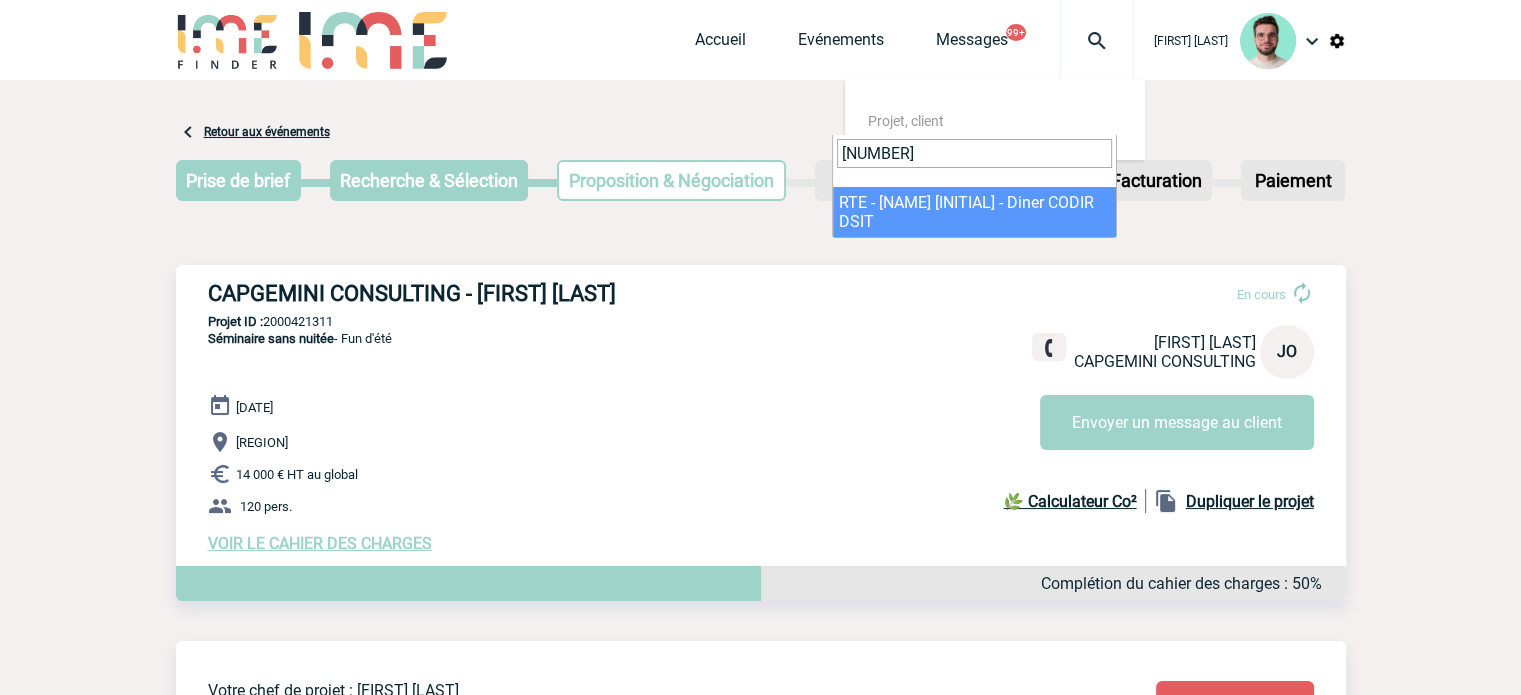 type on "[NUMBER]" 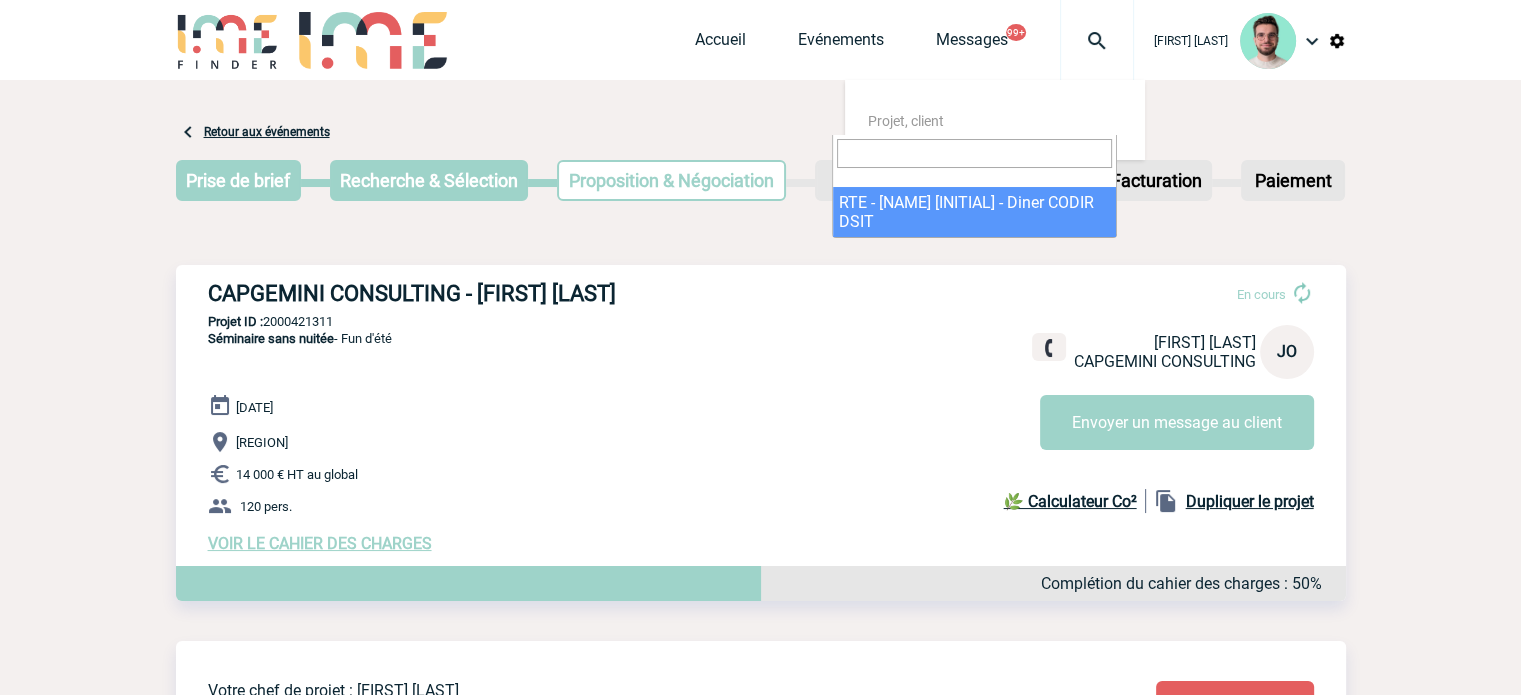 select on "24542" 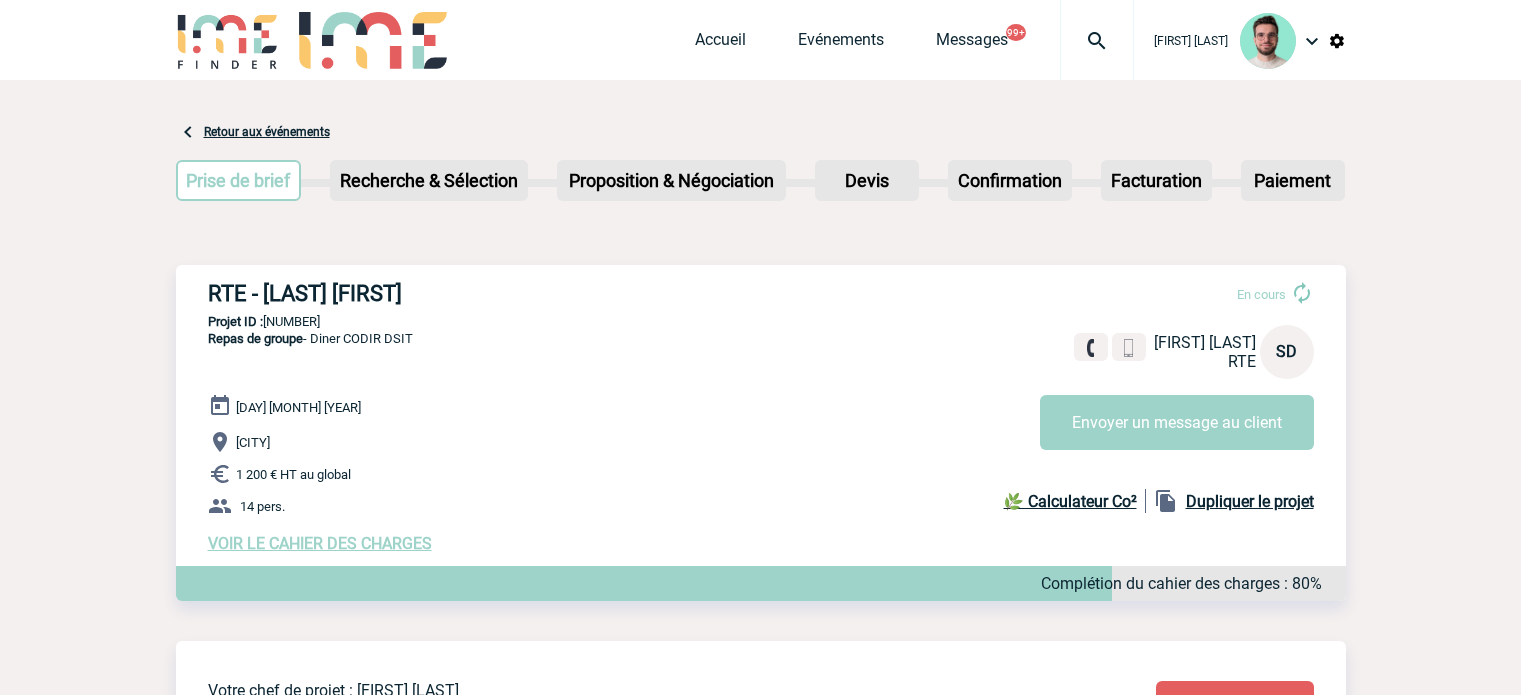 scroll, scrollTop: 0, scrollLeft: 0, axis: both 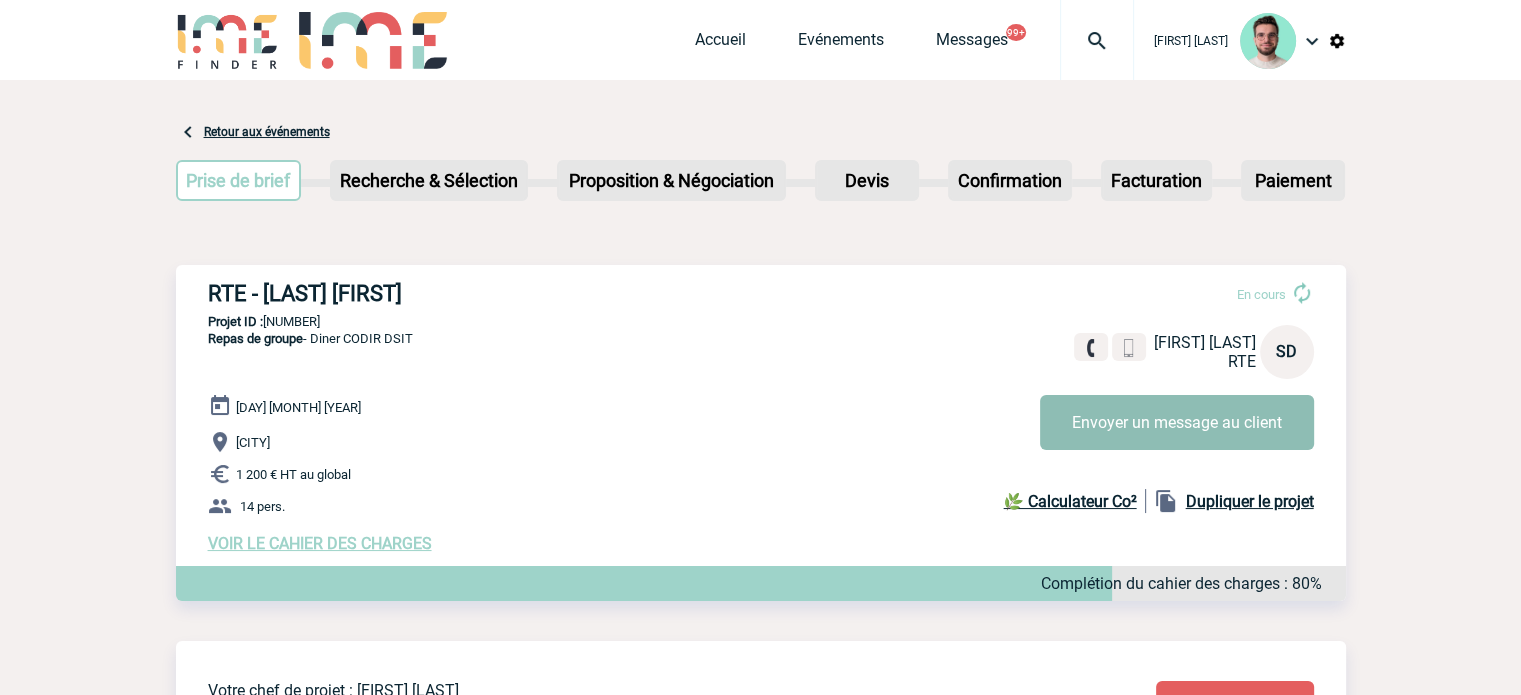 click on "Envoyer un message au client" at bounding box center (1177, 422) 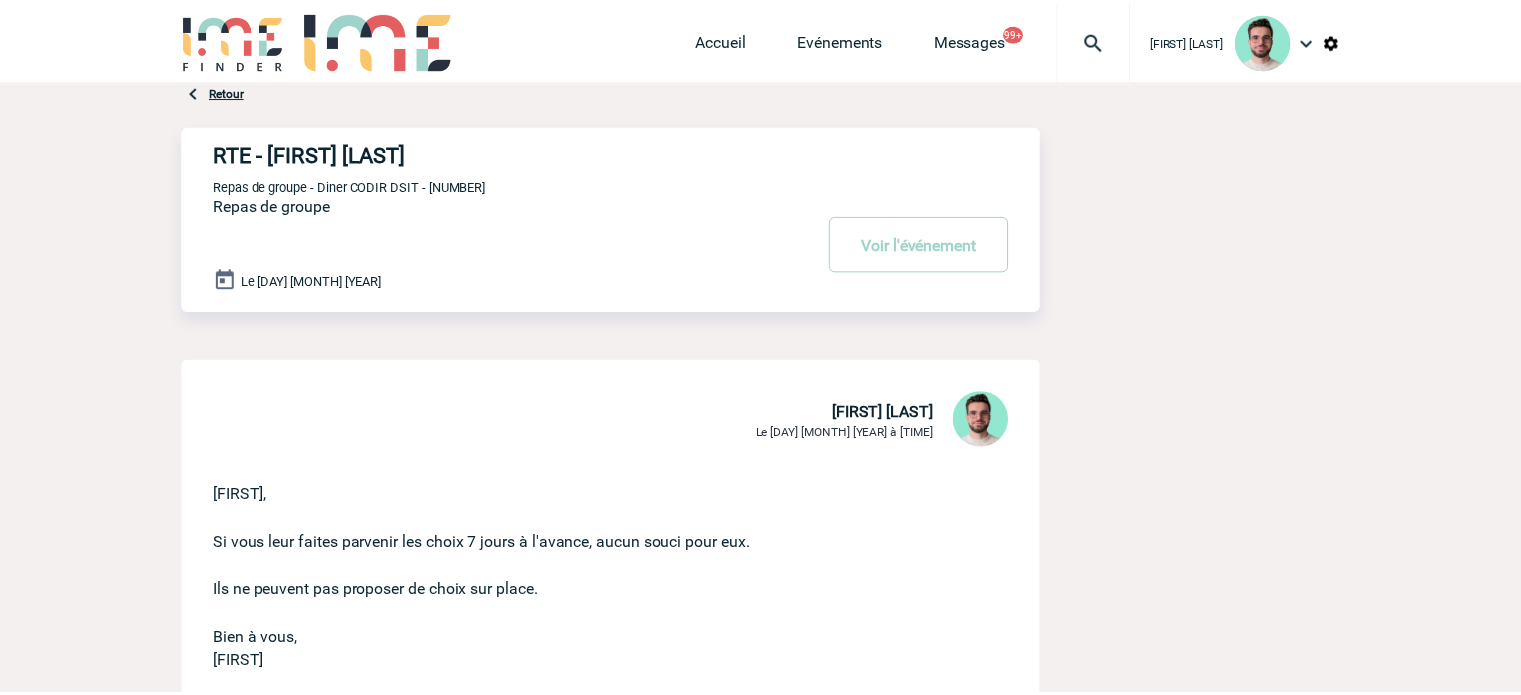 scroll, scrollTop: 0, scrollLeft: 0, axis: both 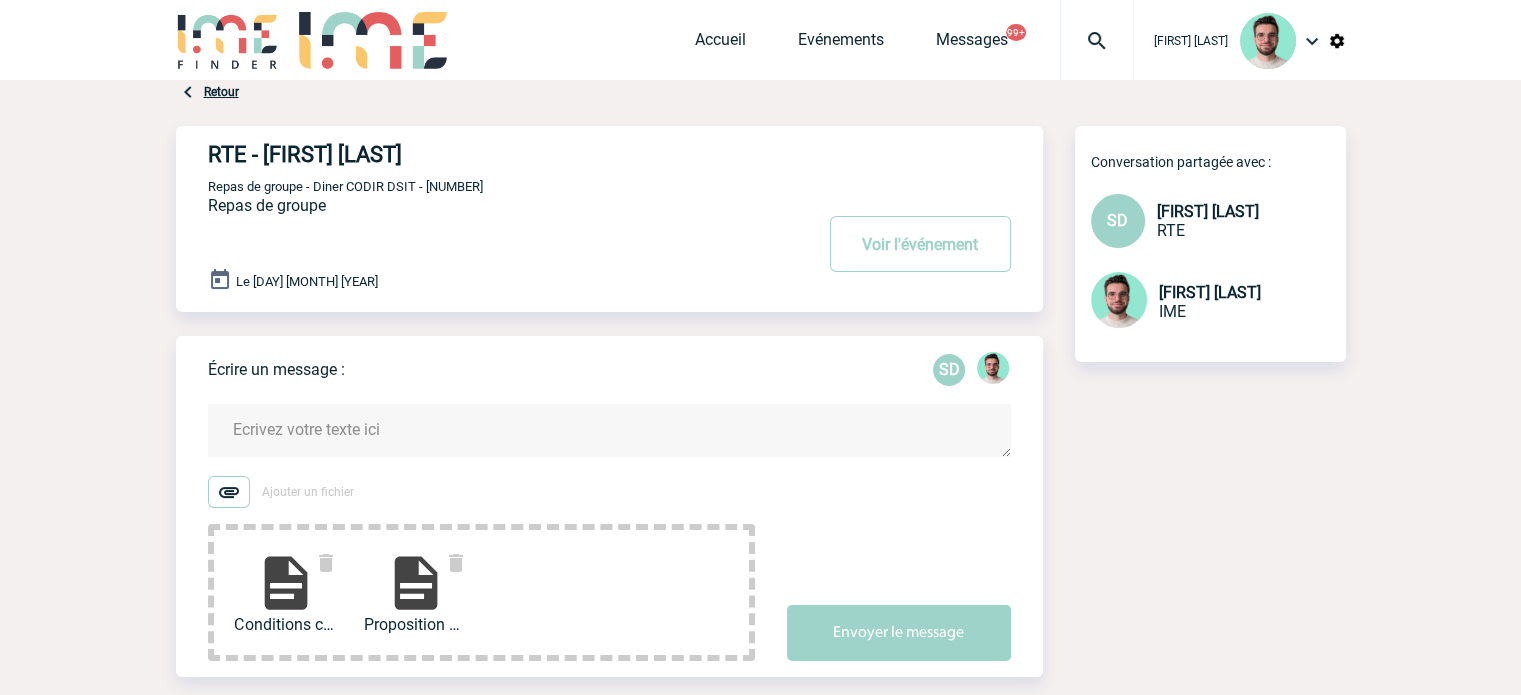 click at bounding box center (609, 430) 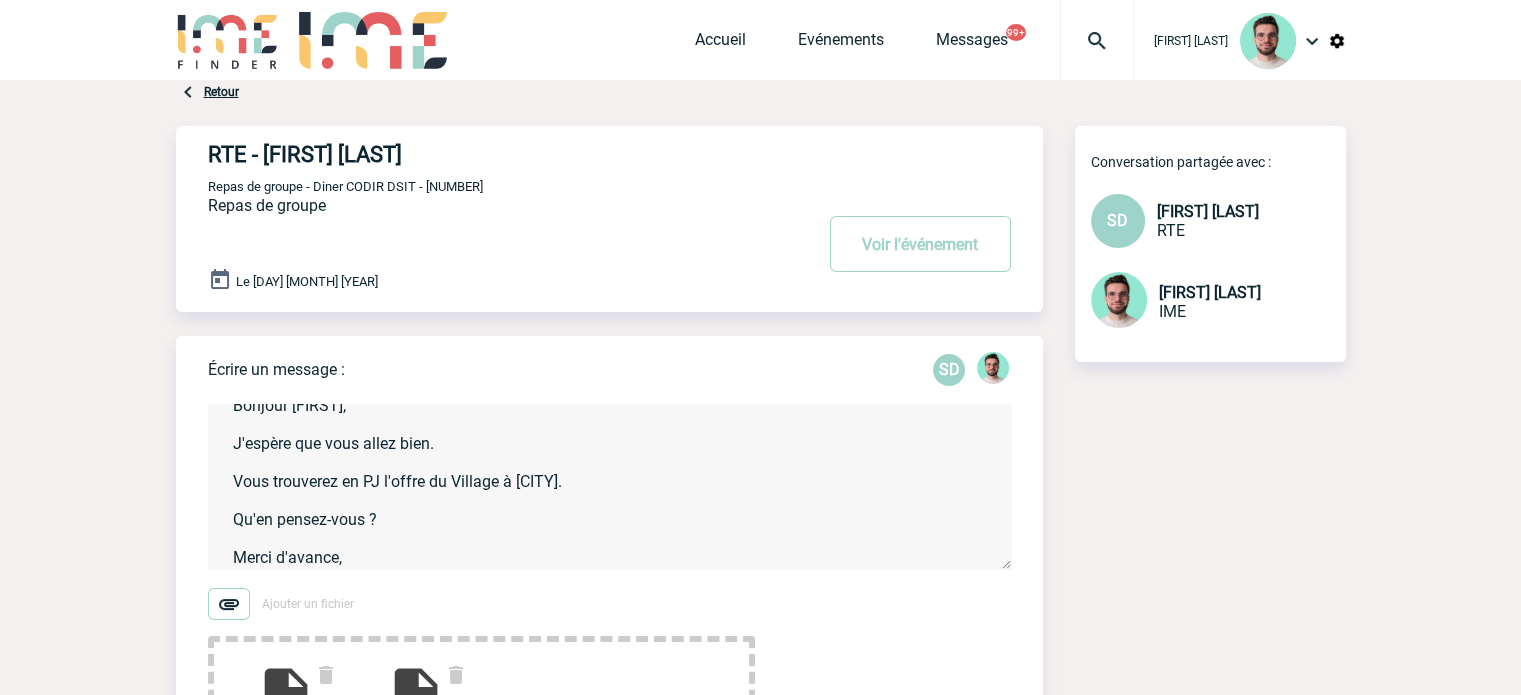scroll, scrollTop: 43, scrollLeft: 0, axis: vertical 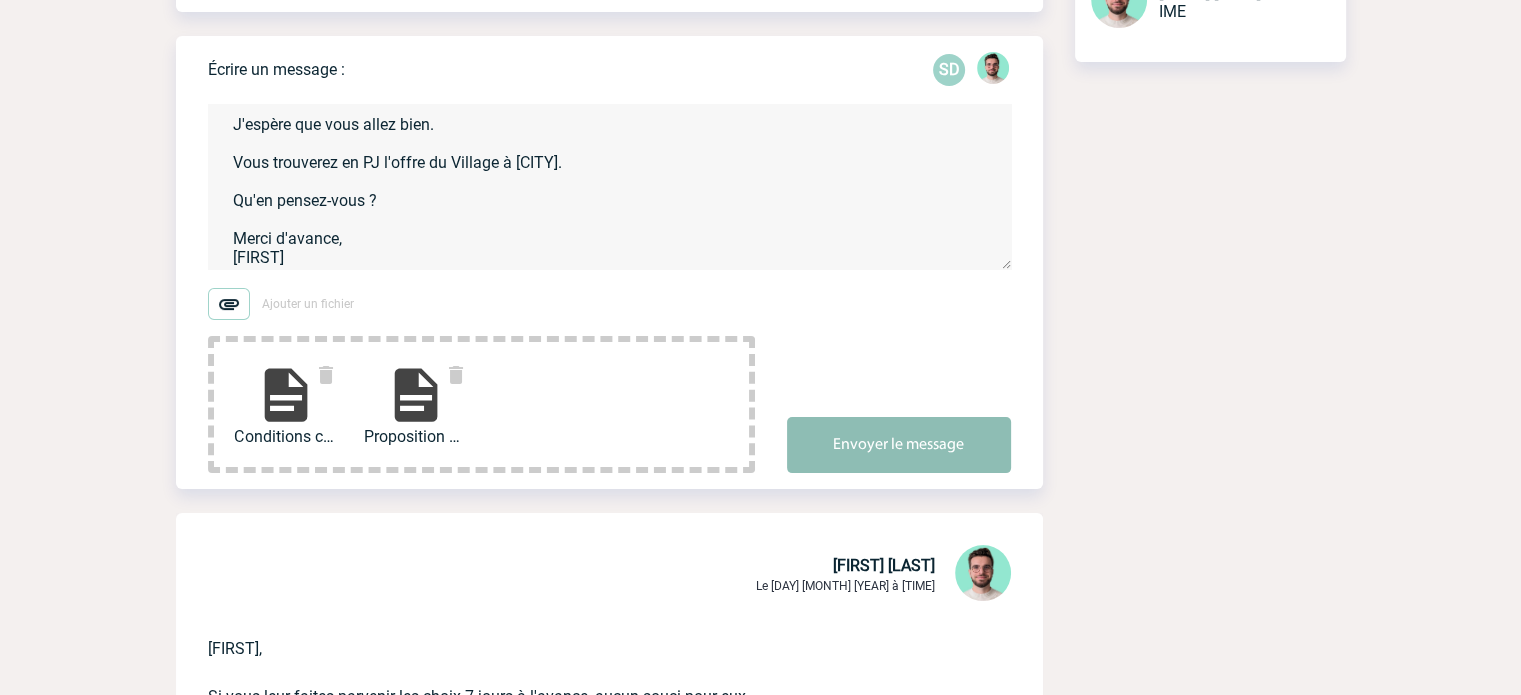 type on "Bonjour Stéphanie,
J'espère que vous allez bien.
Vous trouverez en PJ l'offre du Village à Neuilly.
Qu'en pensez-vous ?
Merci d'avance,
Benjamin" 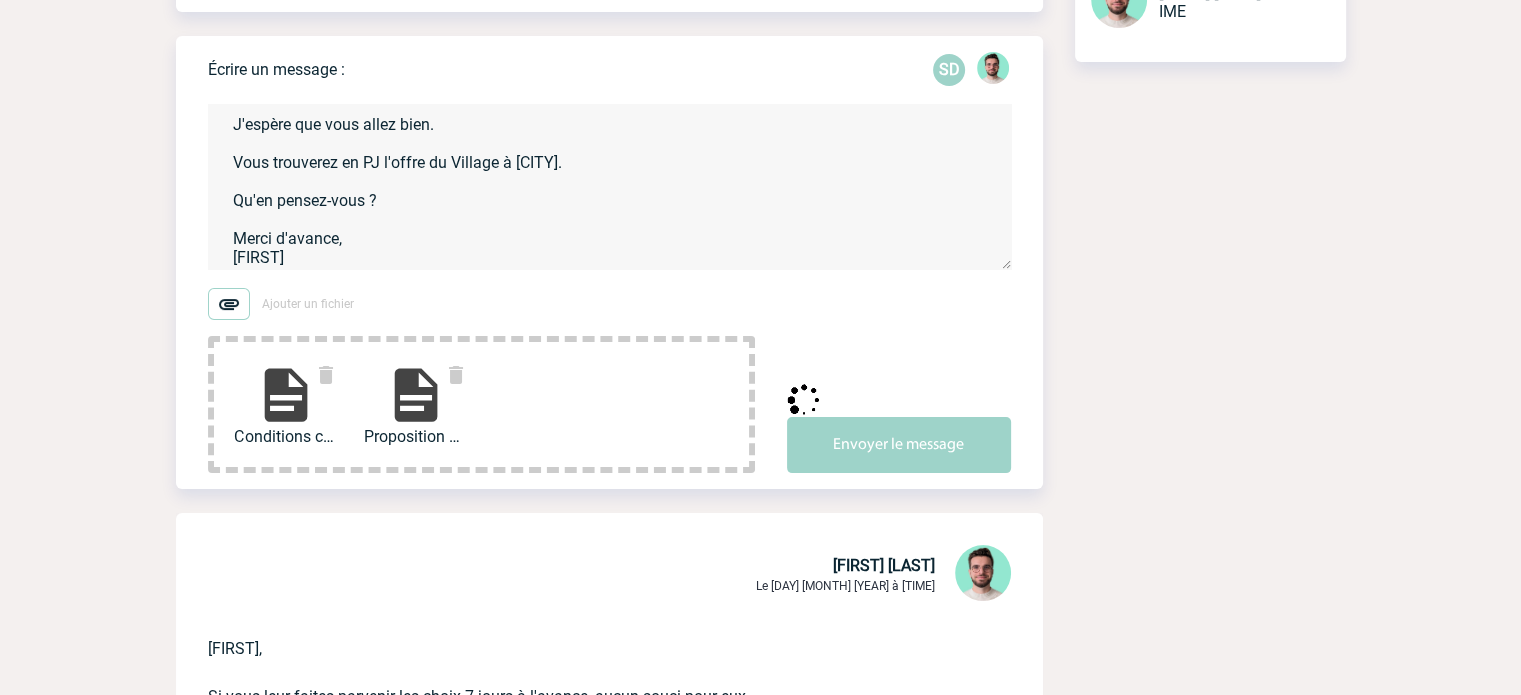 type 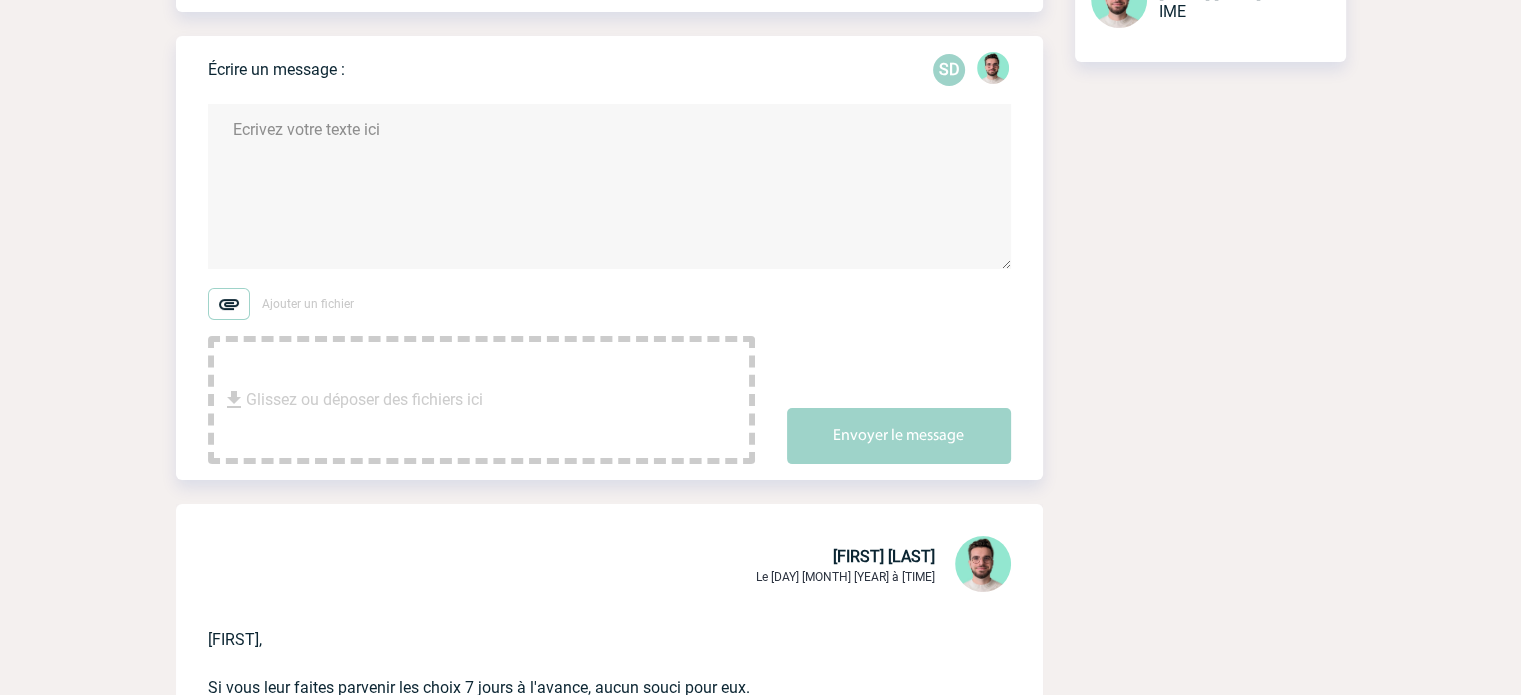 scroll, scrollTop: 0, scrollLeft: 0, axis: both 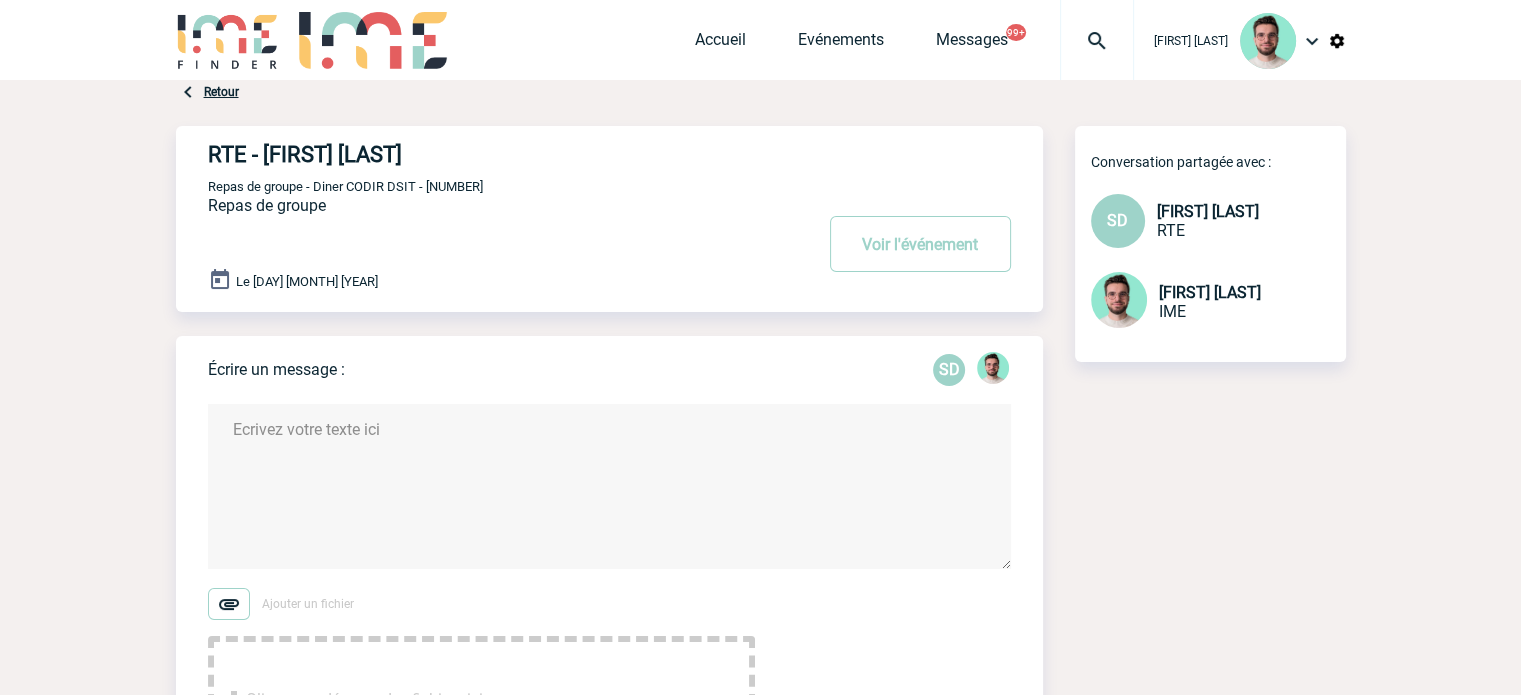 click at bounding box center (1097, 41) 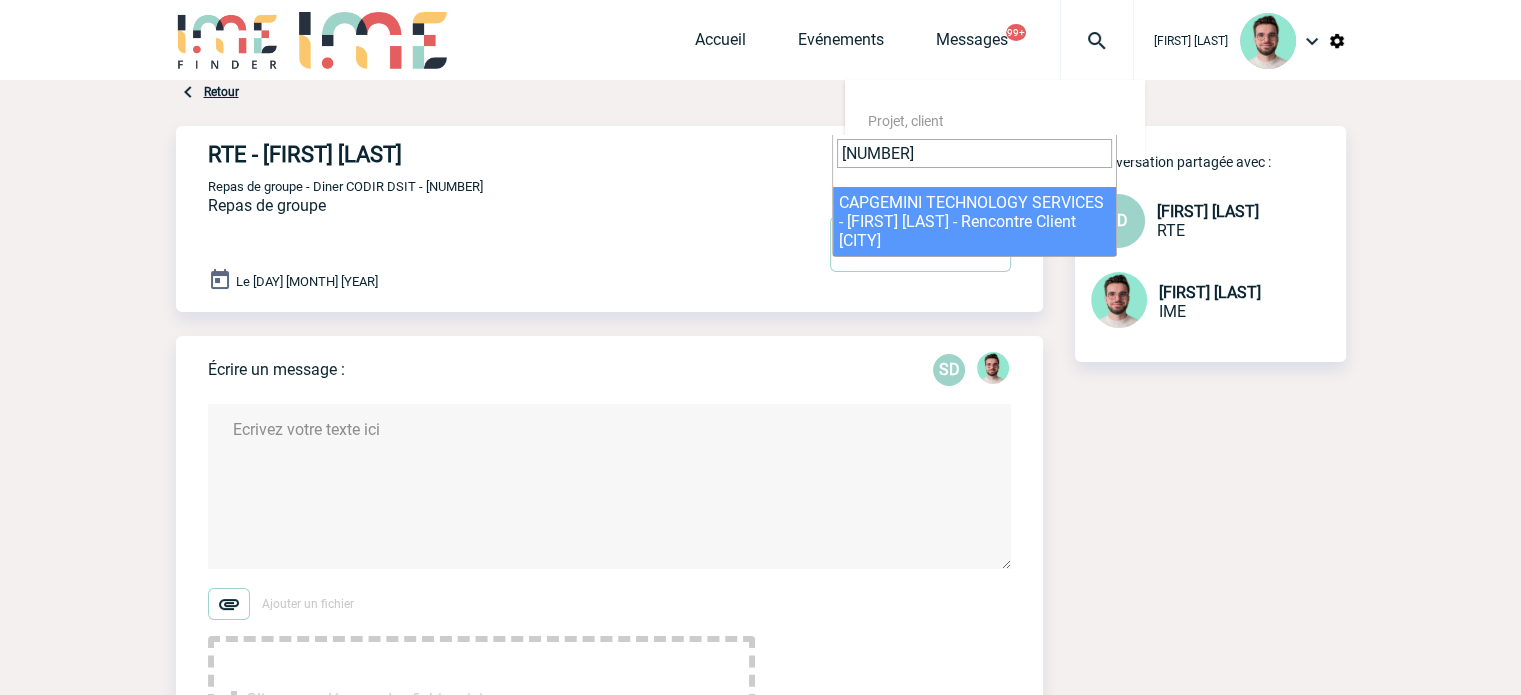 type on "2000424810" 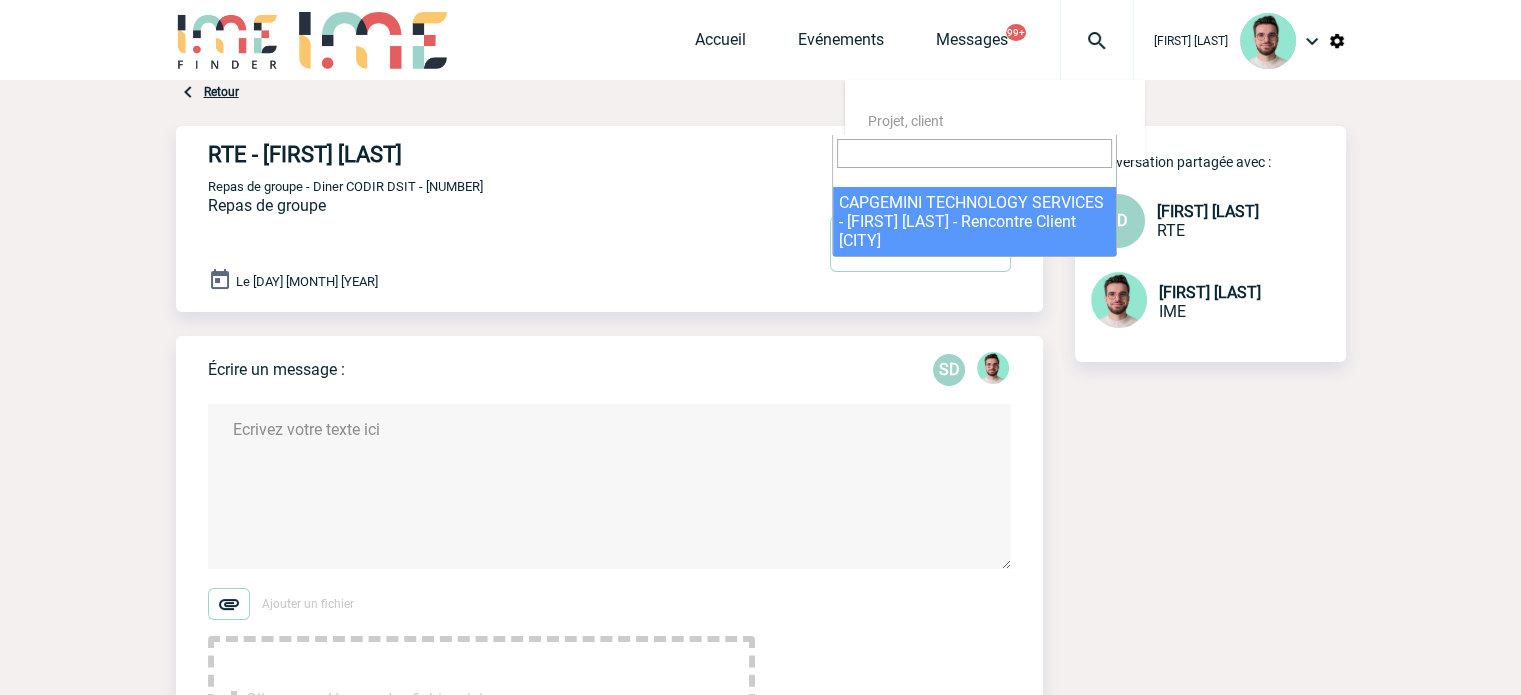 select on "24311" 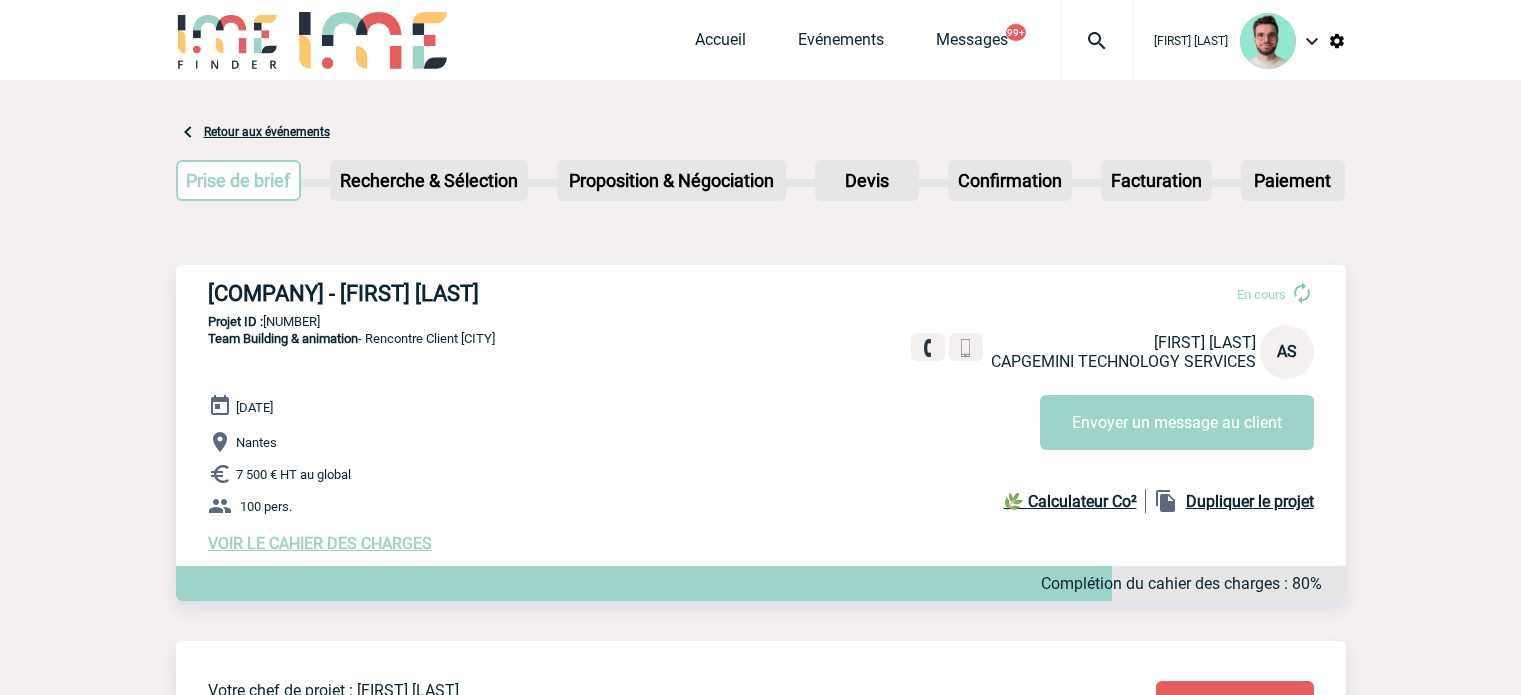 scroll, scrollTop: 0, scrollLeft: 0, axis: both 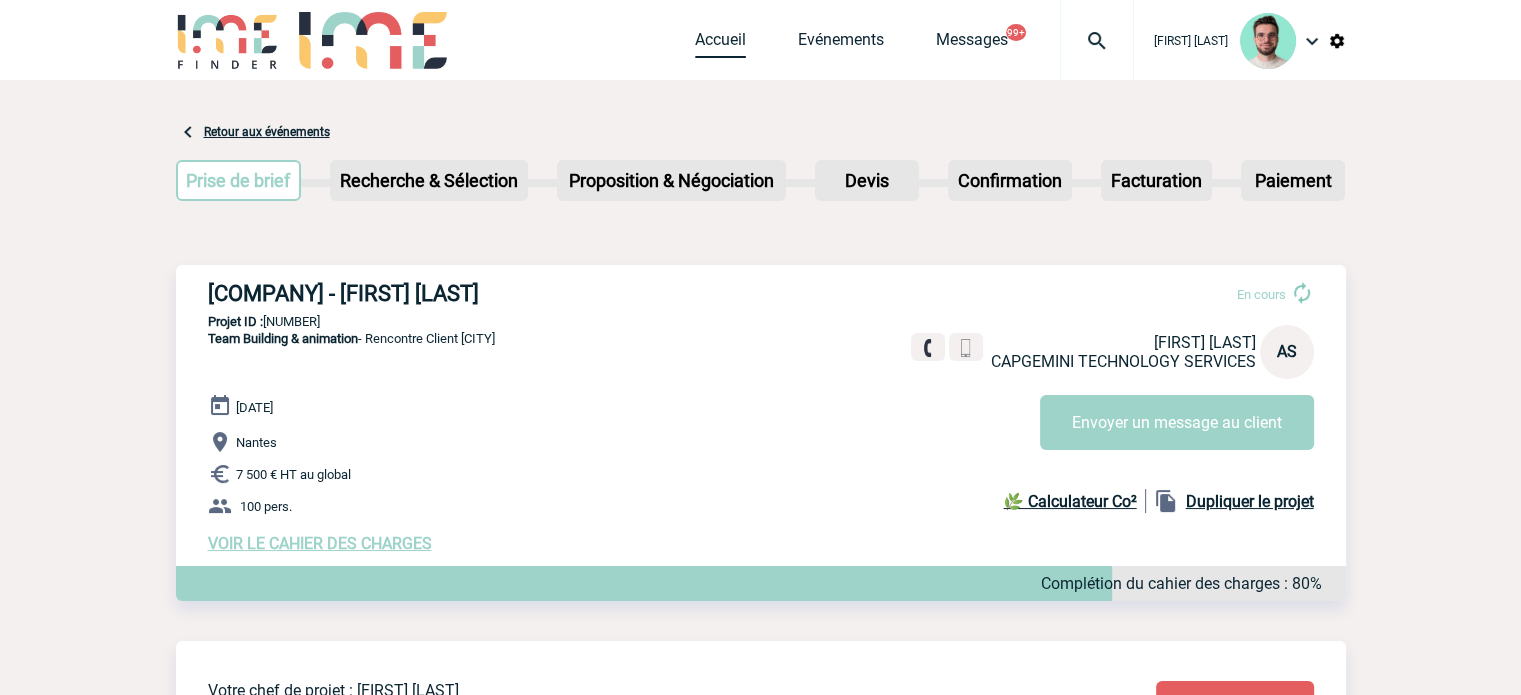 click on "Accueil" at bounding box center [720, 44] 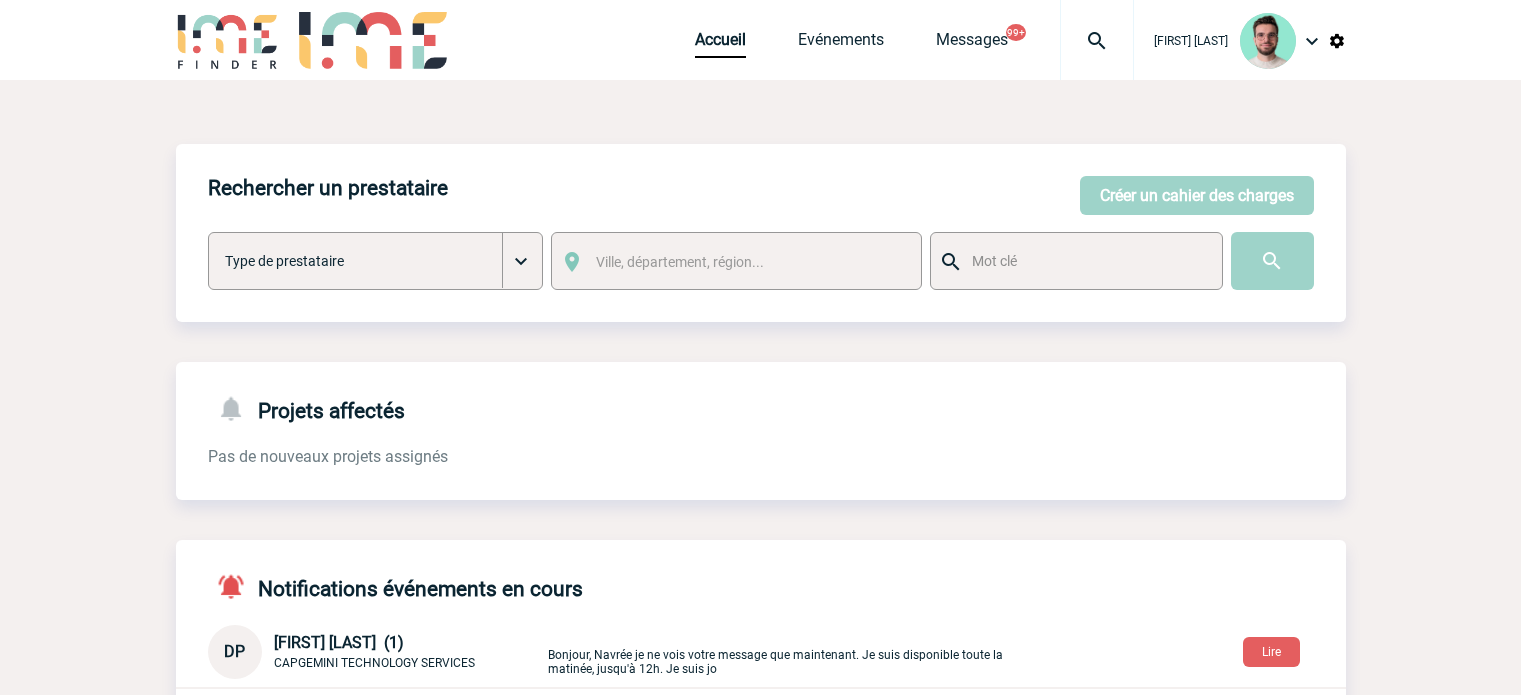 scroll, scrollTop: 0, scrollLeft: 0, axis: both 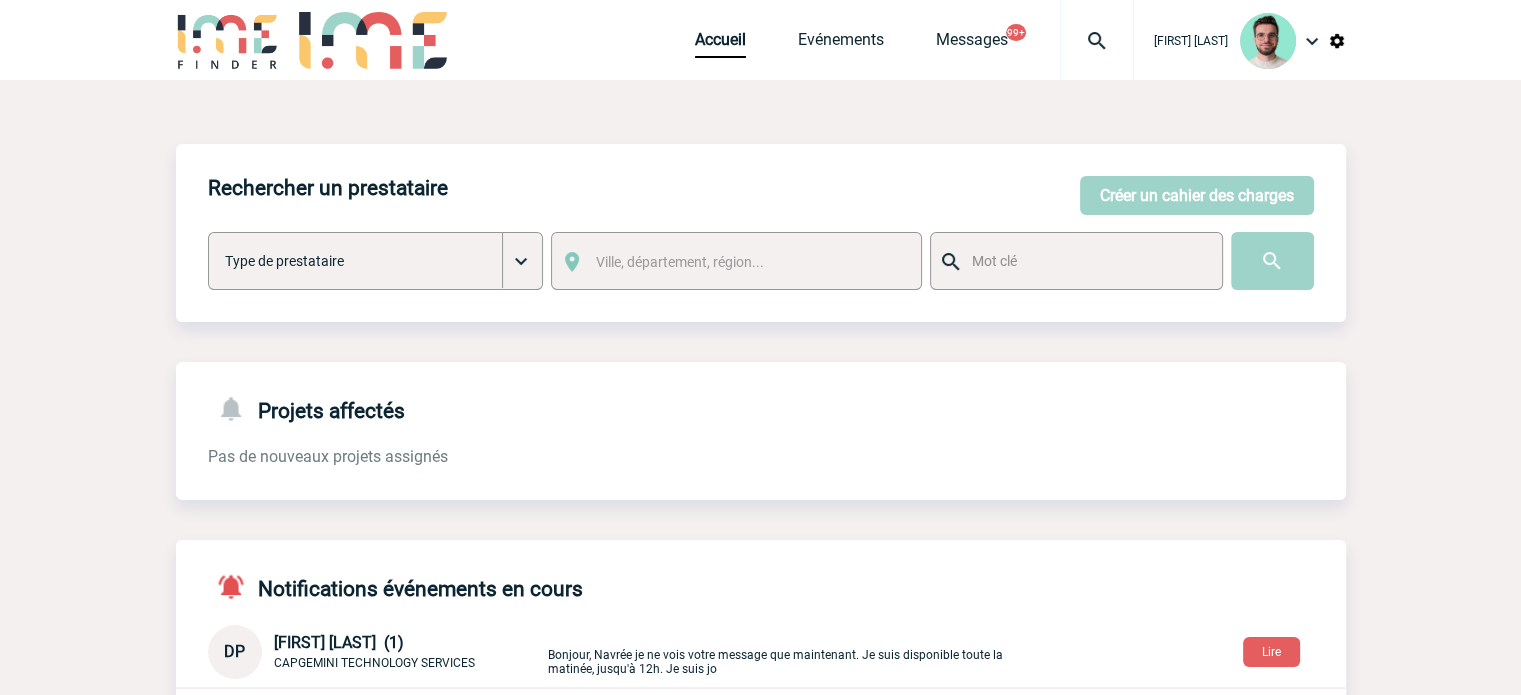 click at bounding box center [1097, 40] 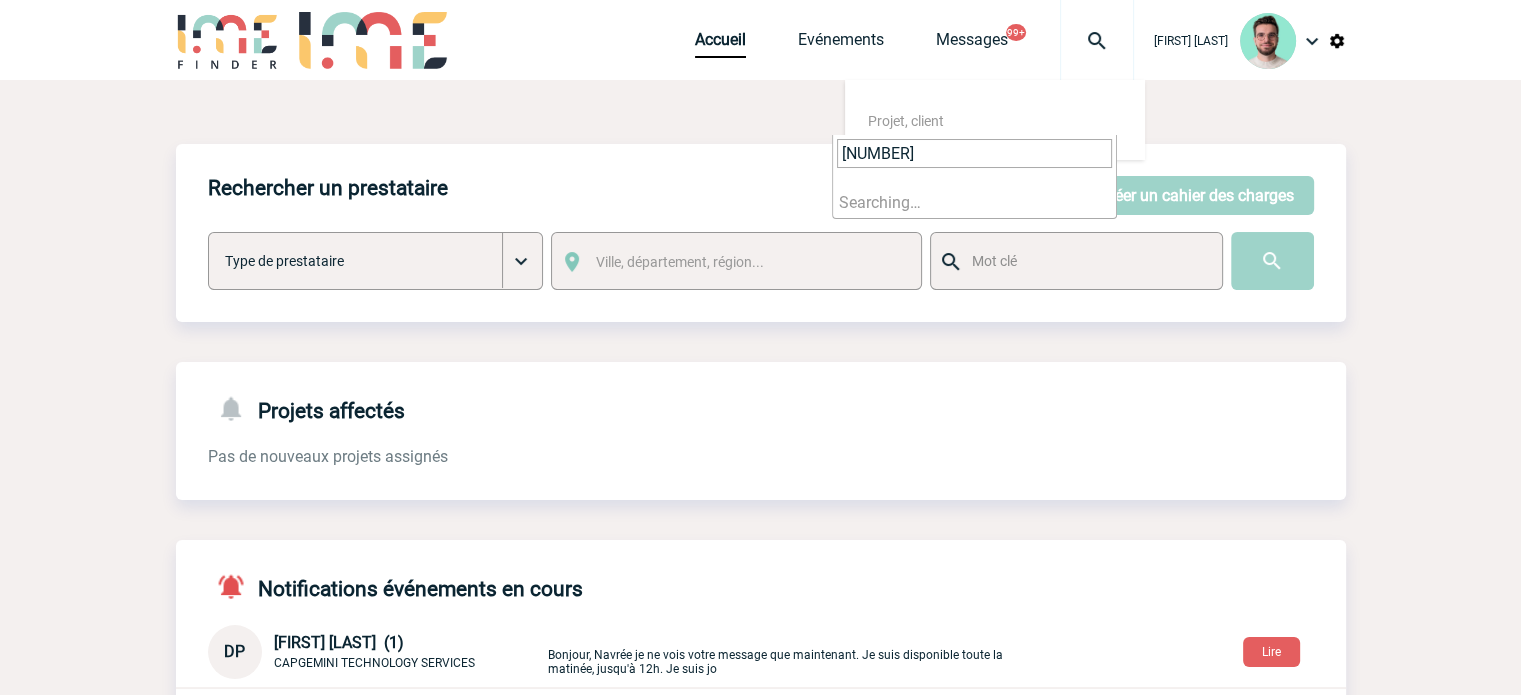 type on "[NUMBER]" 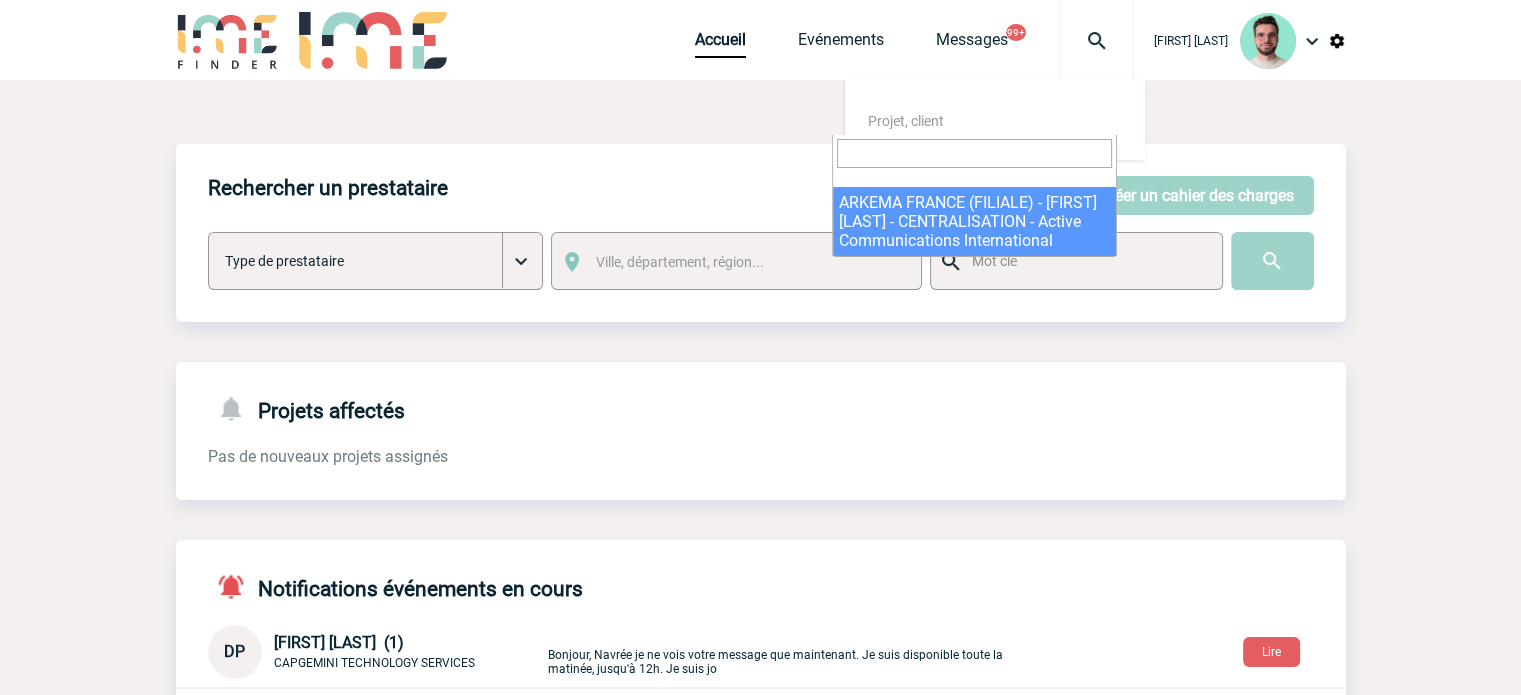 select on "19199" 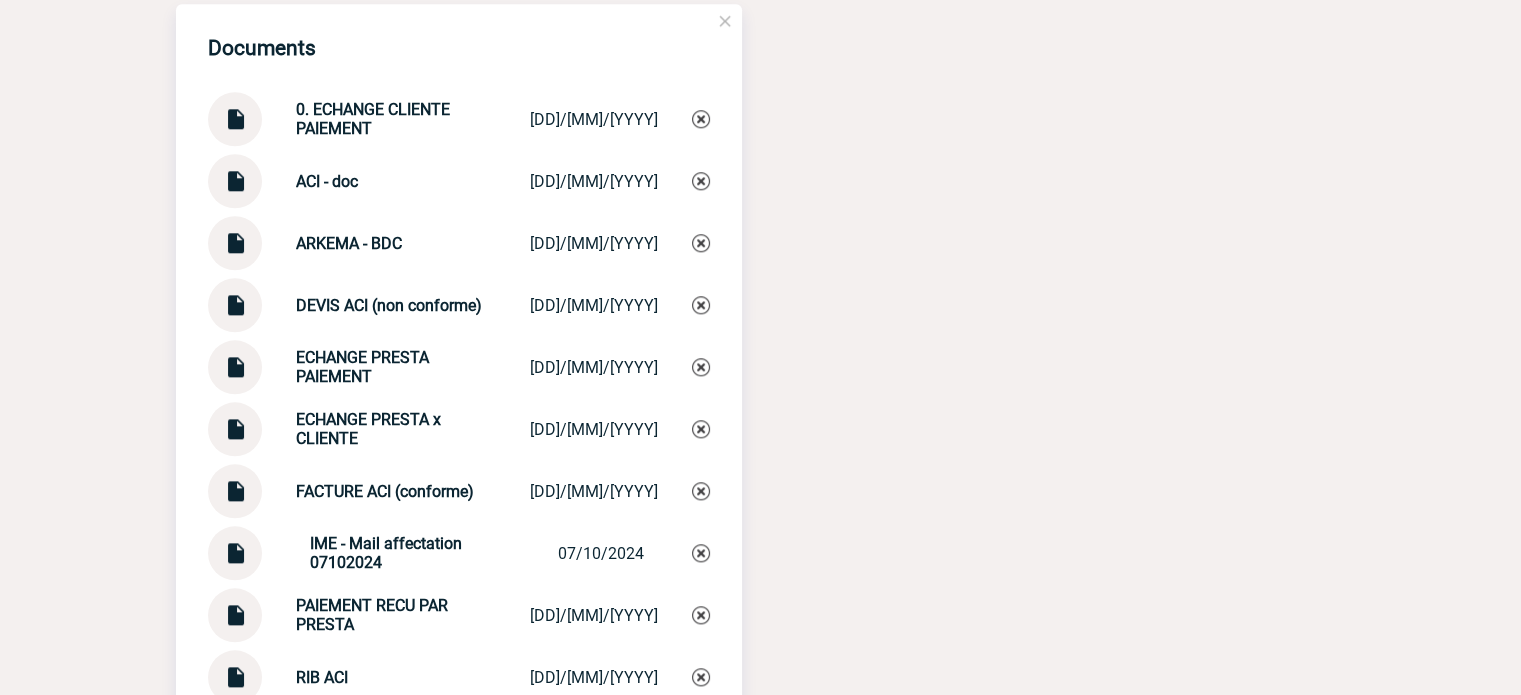 scroll, scrollTop: 2100, scrollLeft: 0, axis: vertical 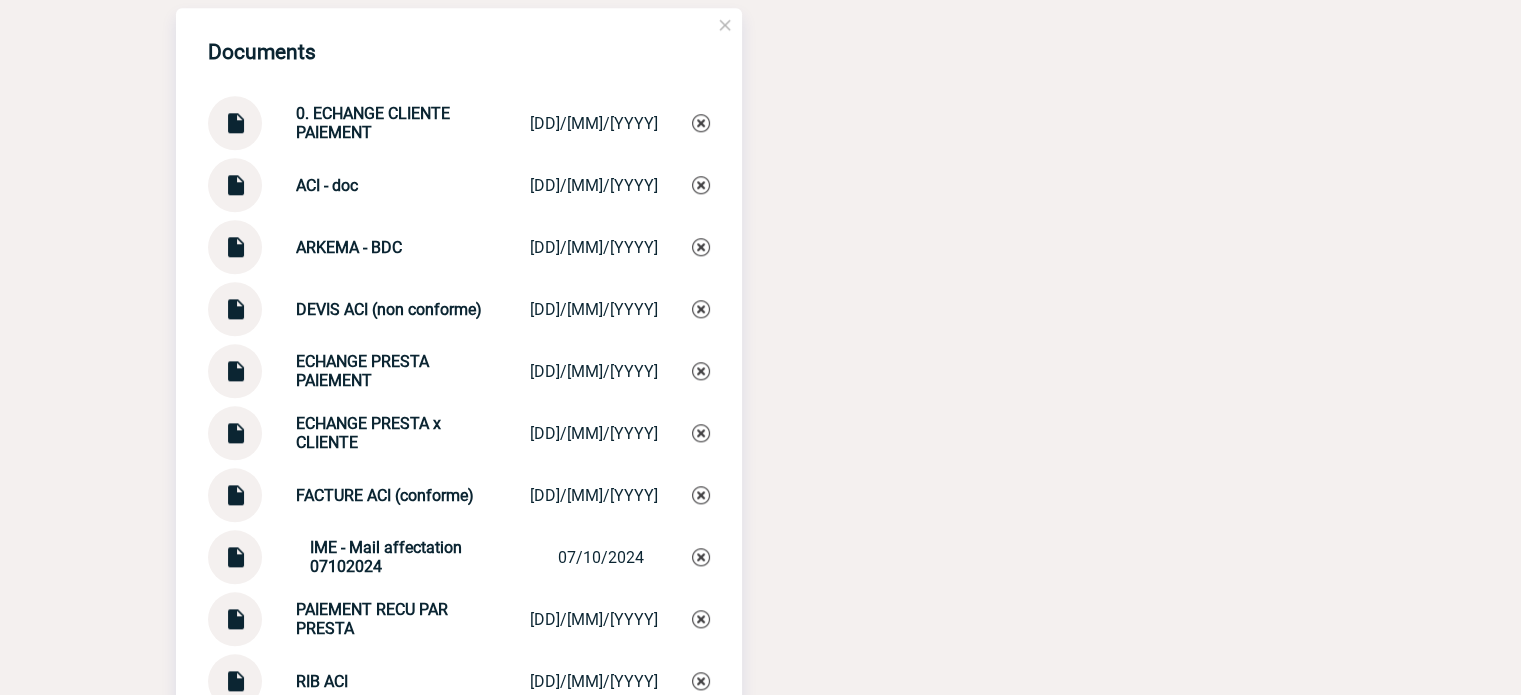 click at bounding box center (235, 487) 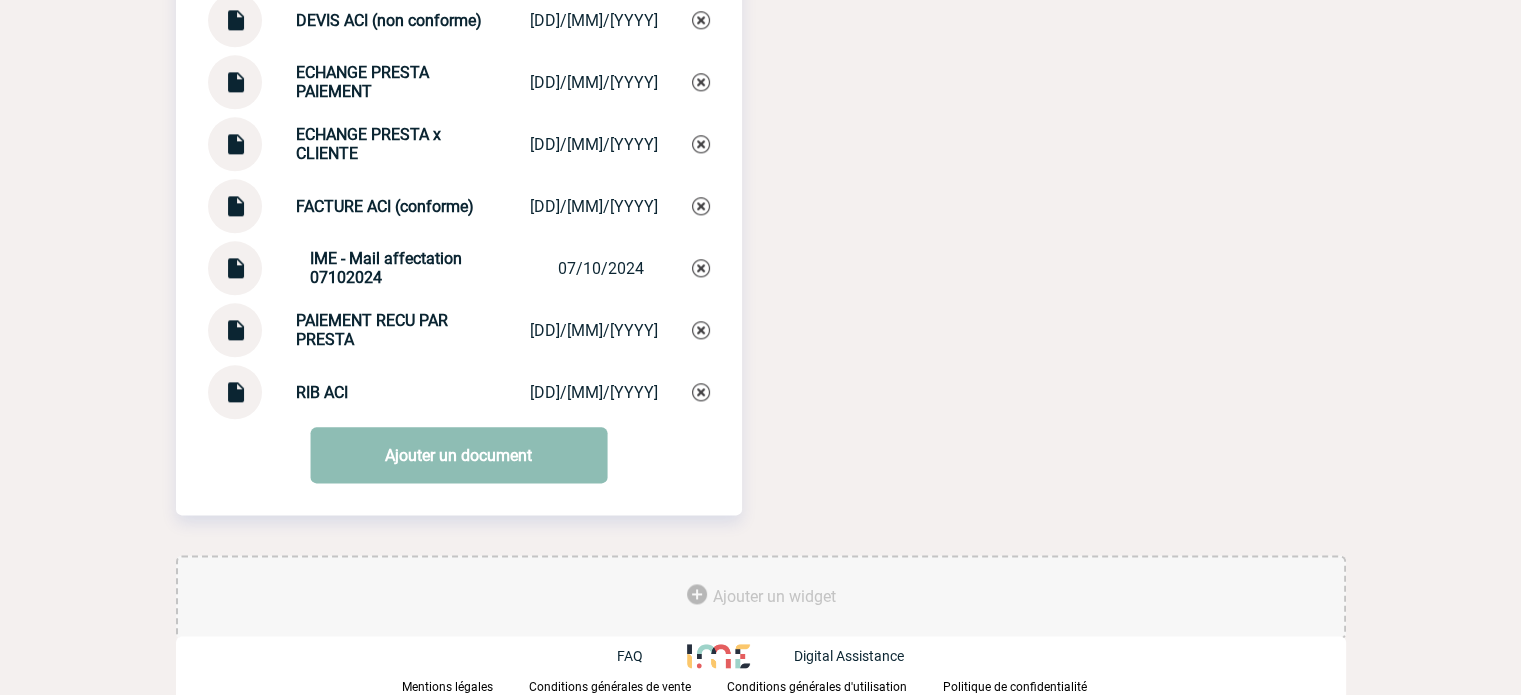 click on "Ajouter un document" at bounding box center (458, 455) 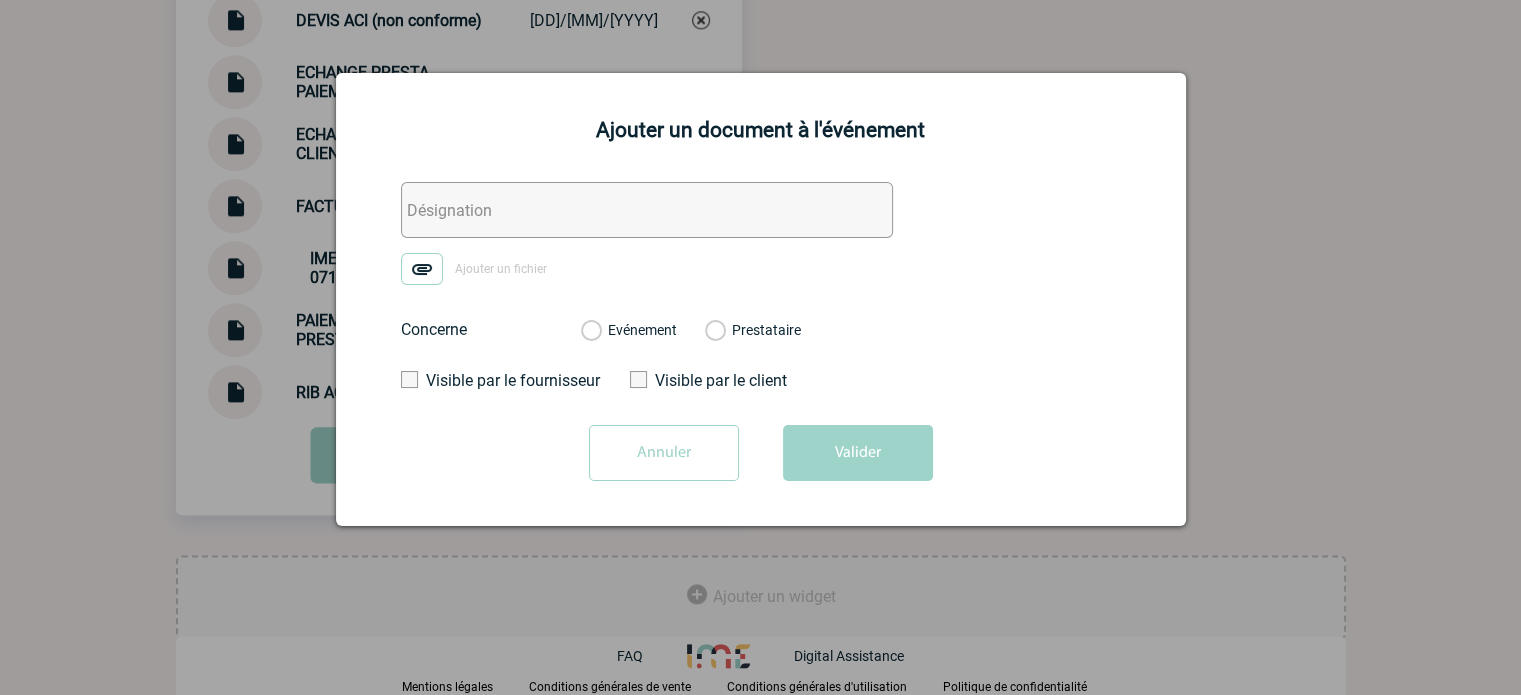 click at bounding box center (647, 210) 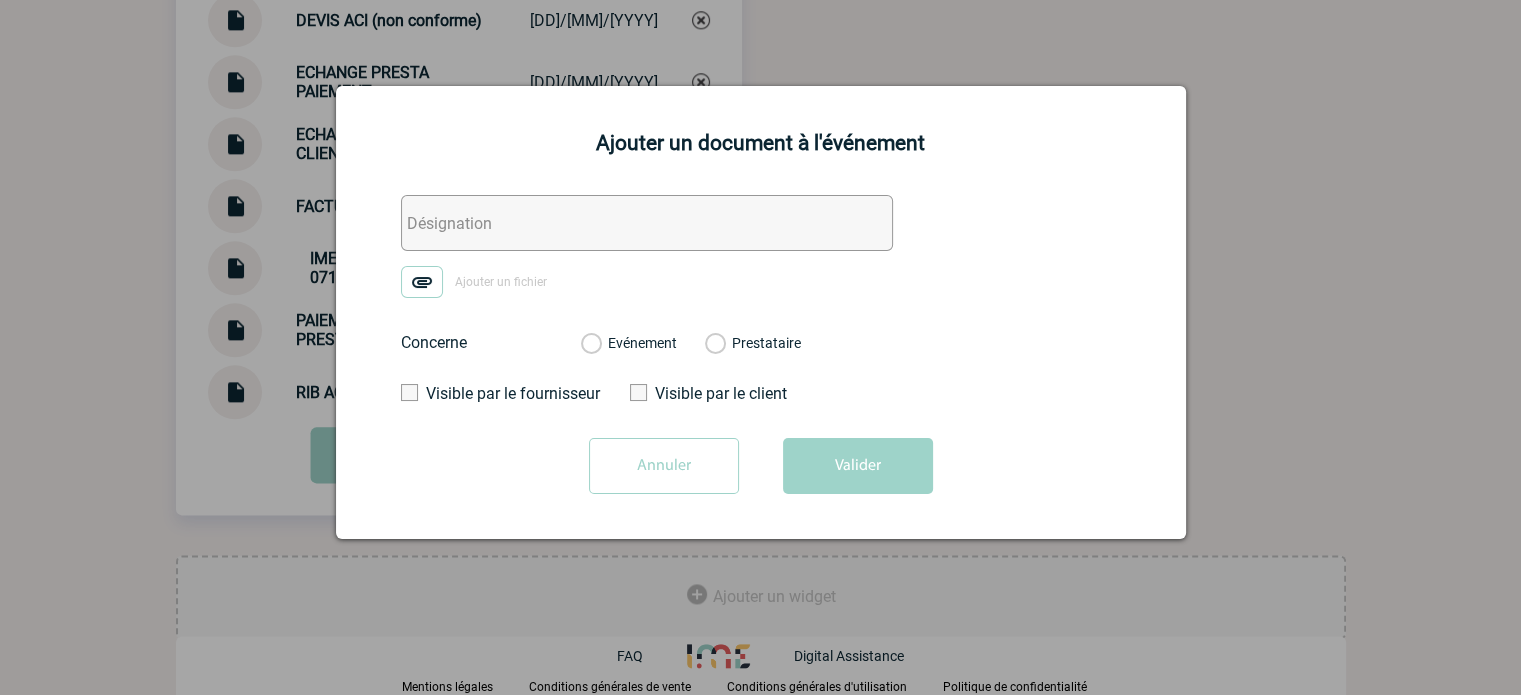 click at bounding box center (647, 223) 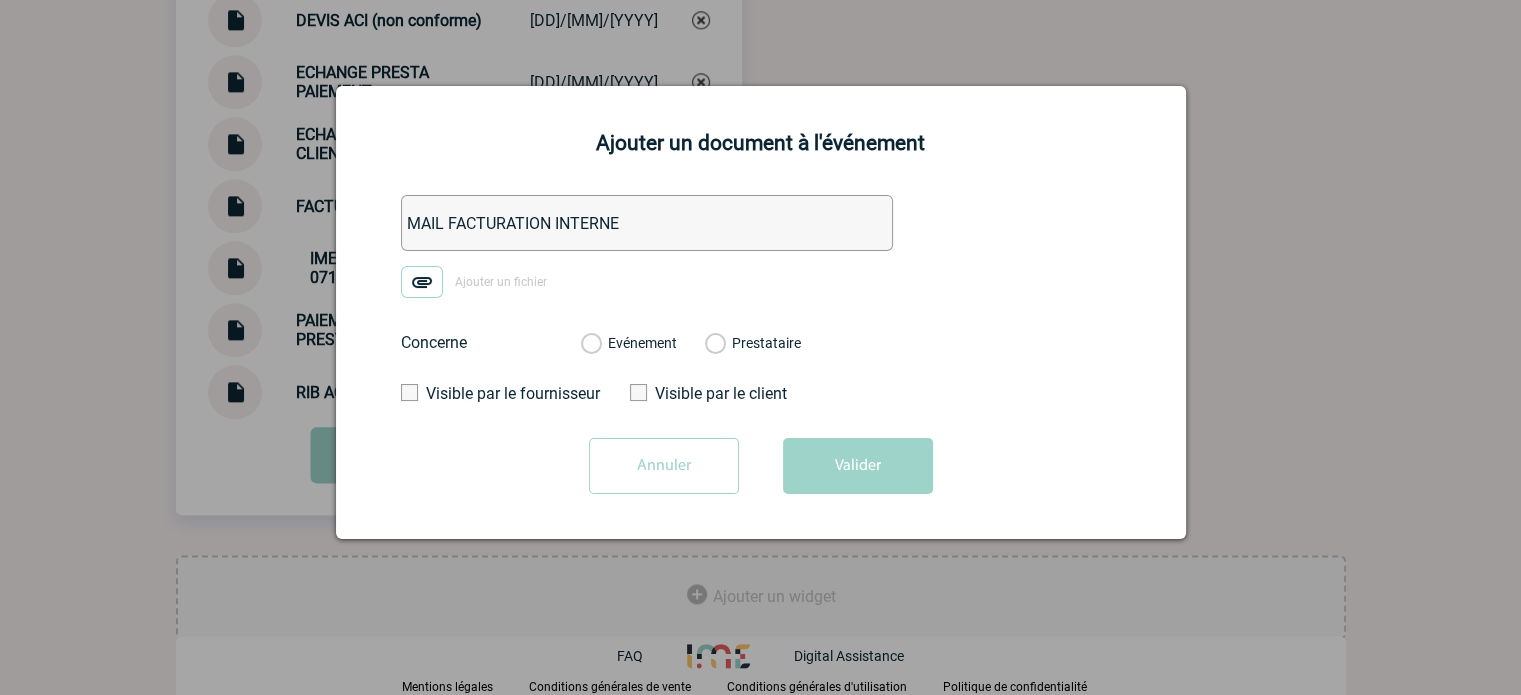 type on "MAIL FACTURATION INTERNE" 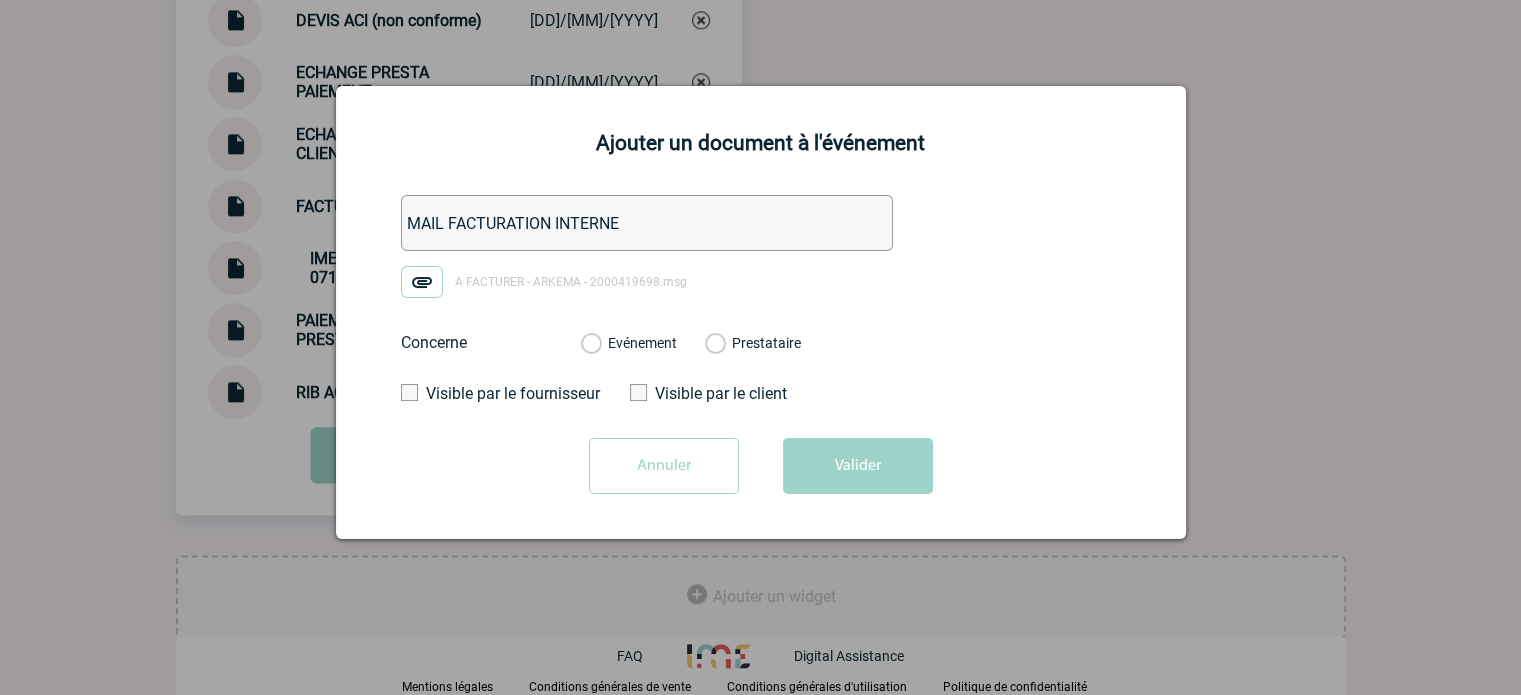click on "Evénement" at bounding box center [590, 344] 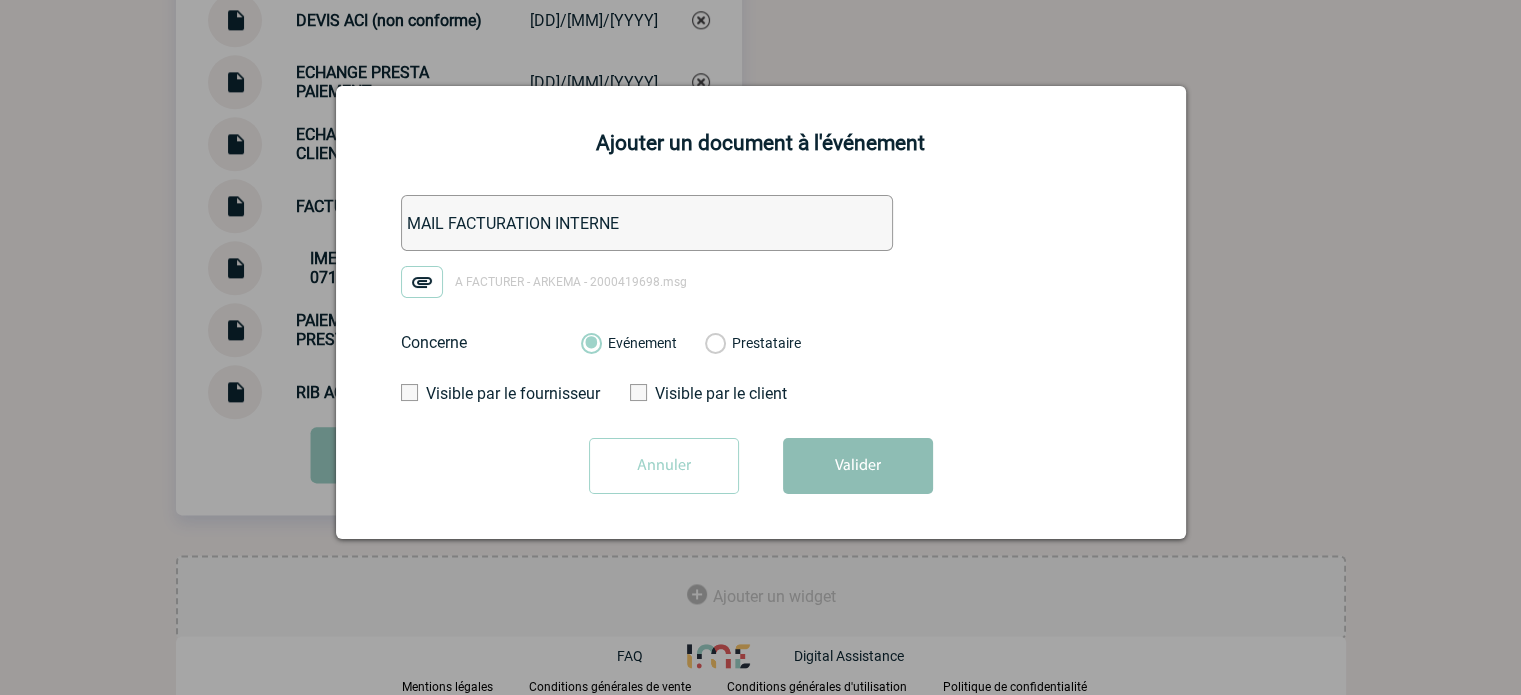 click on "Valider" at bounding box center [858, 466] 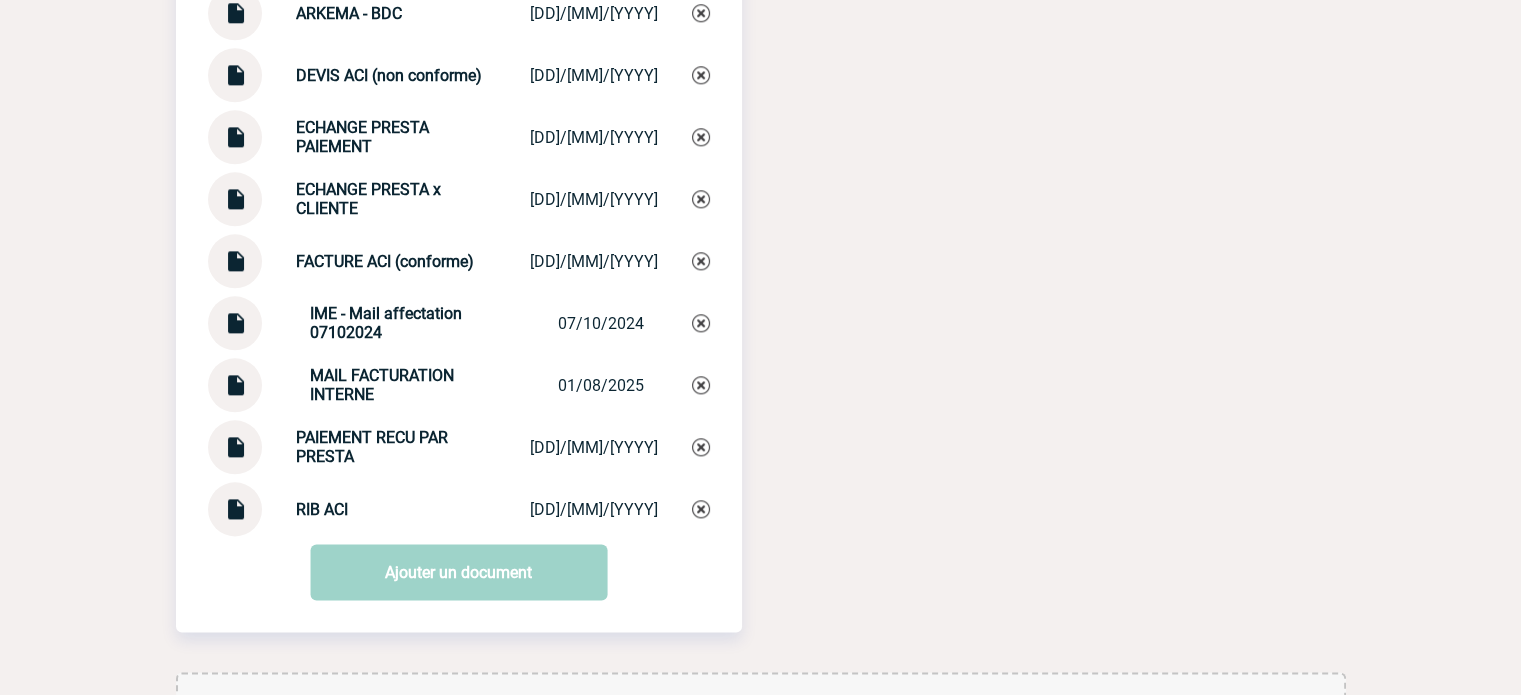 scroll, scrollTop: 0, scrollLeft: 0, axis: both 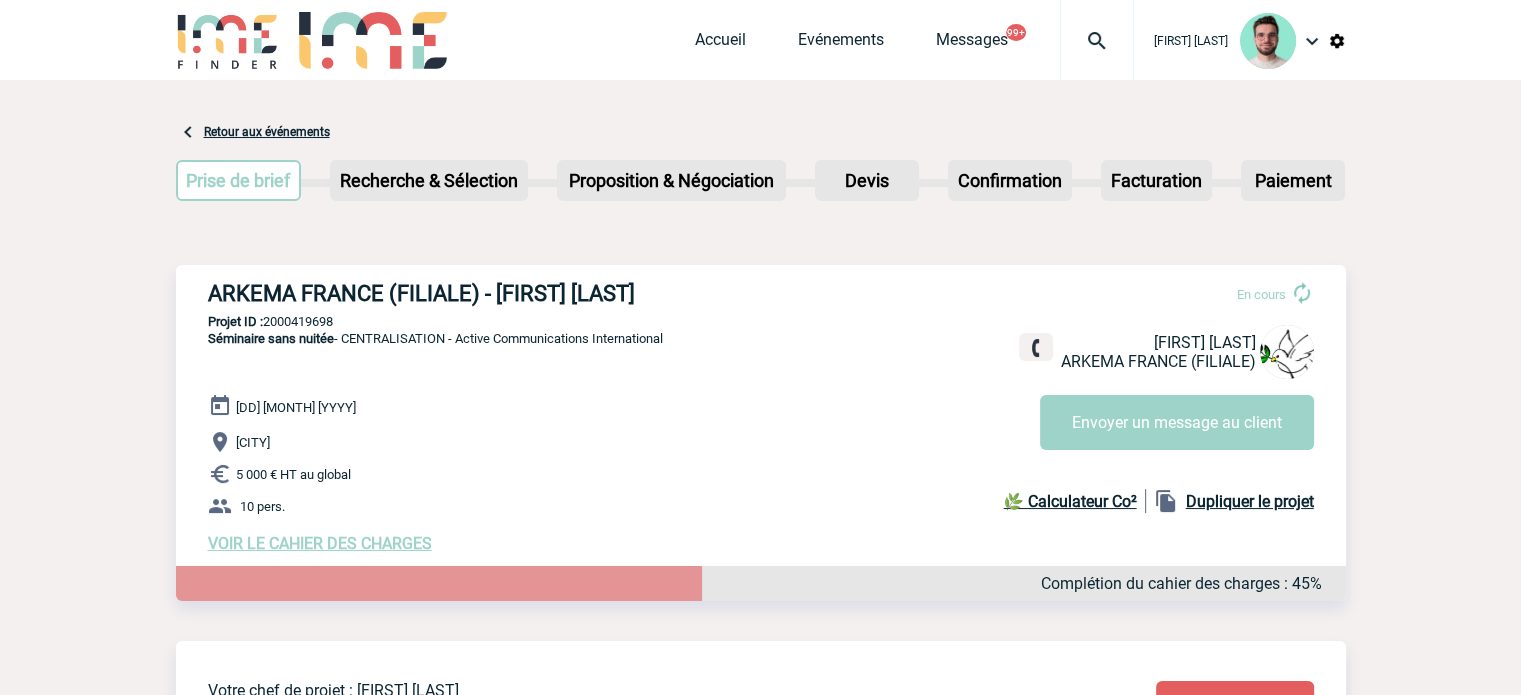 click at bounding box center [1097, 41] 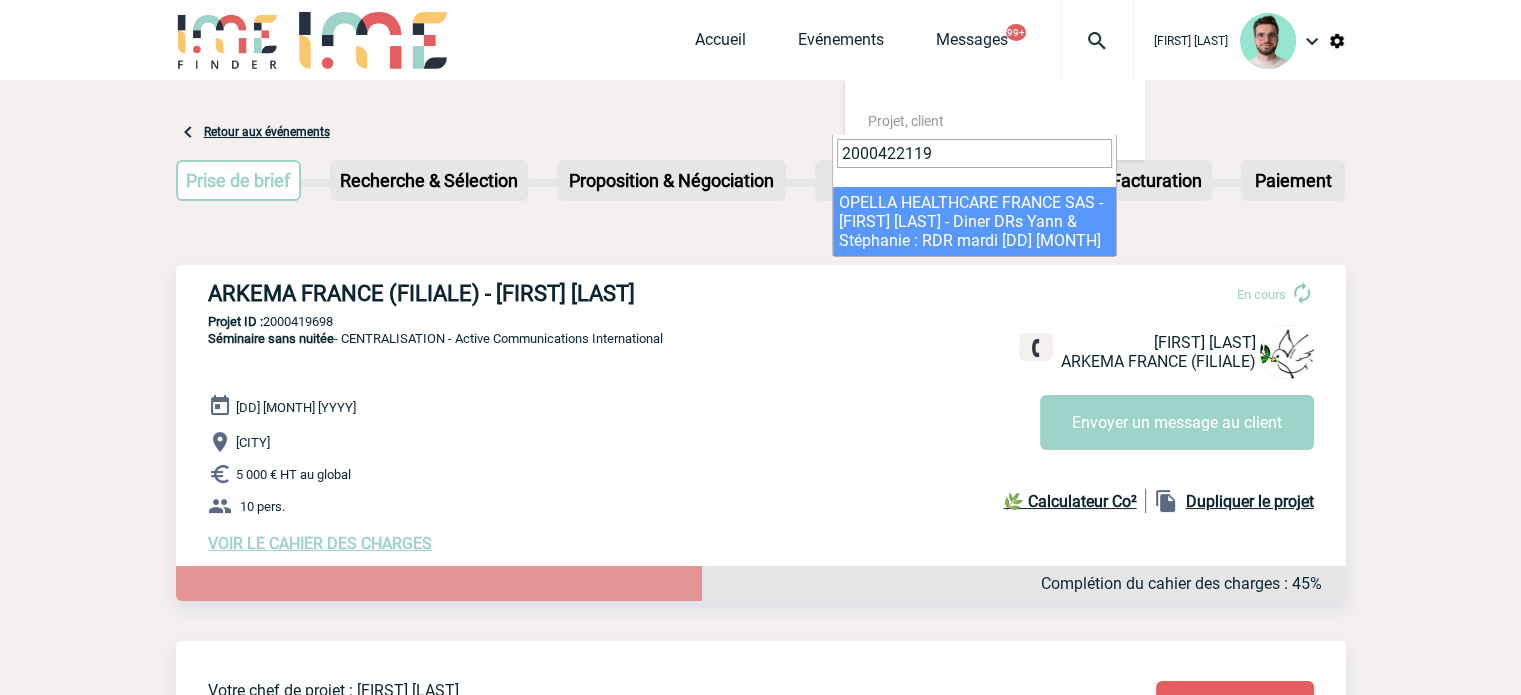 type on "2000422119" 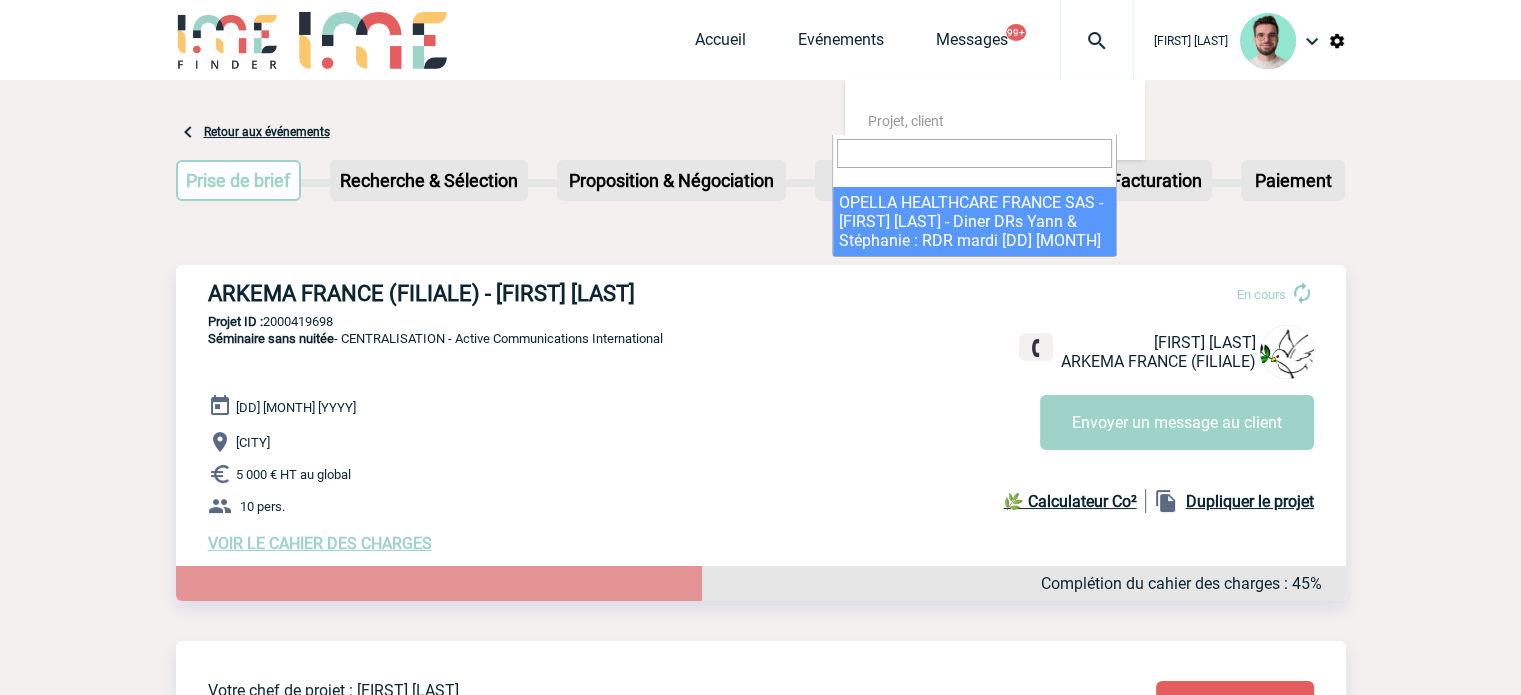 select on "21620" 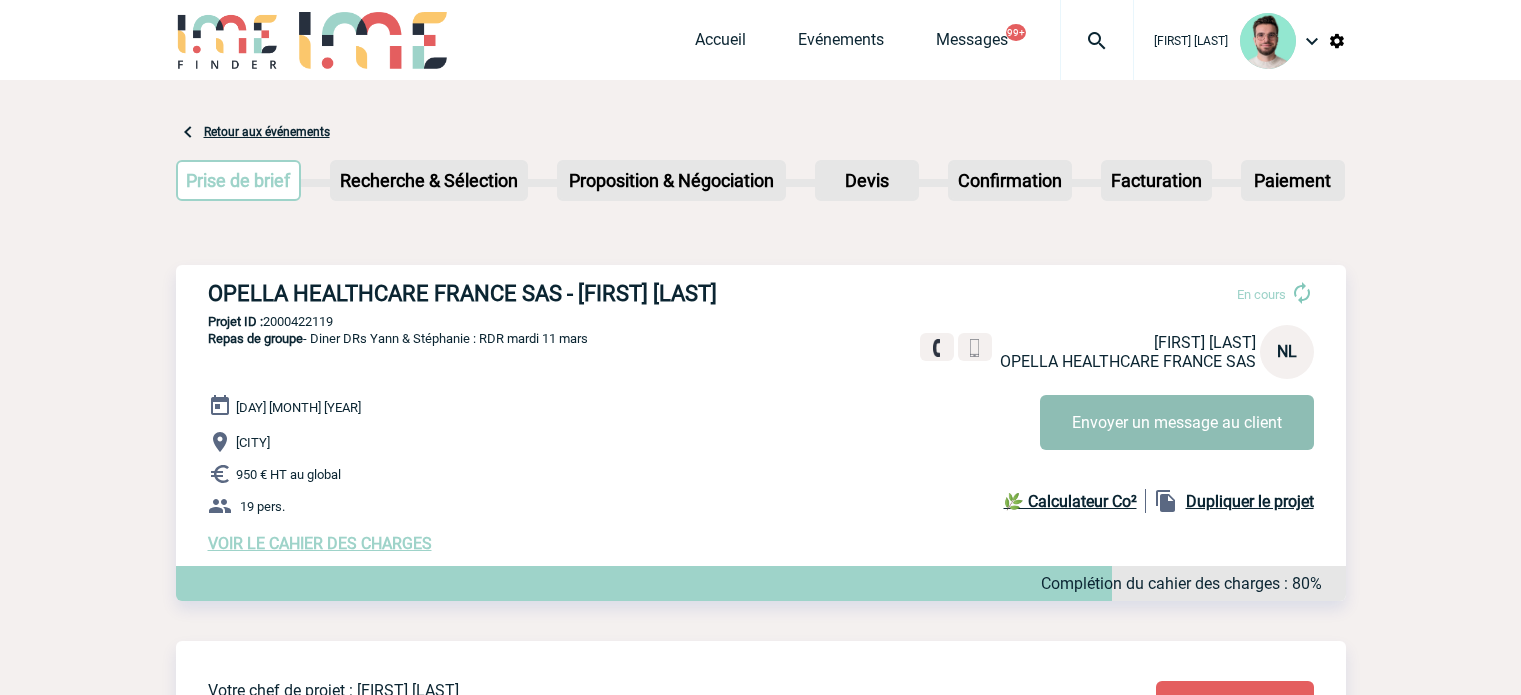 scroll, scrollTop: 0, scrollLeft: 0, axis: both 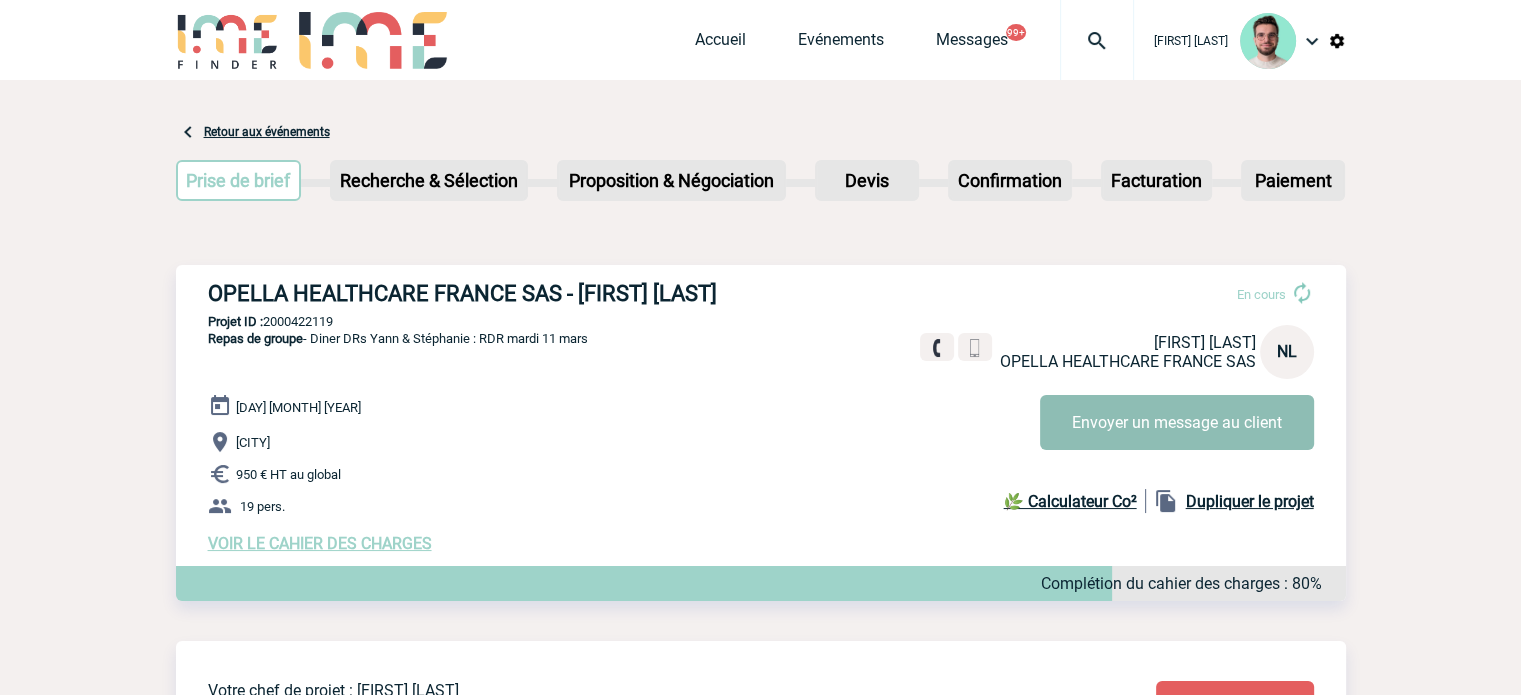 click on "Envoyer un message au client" at bounding box center (1177, 422) 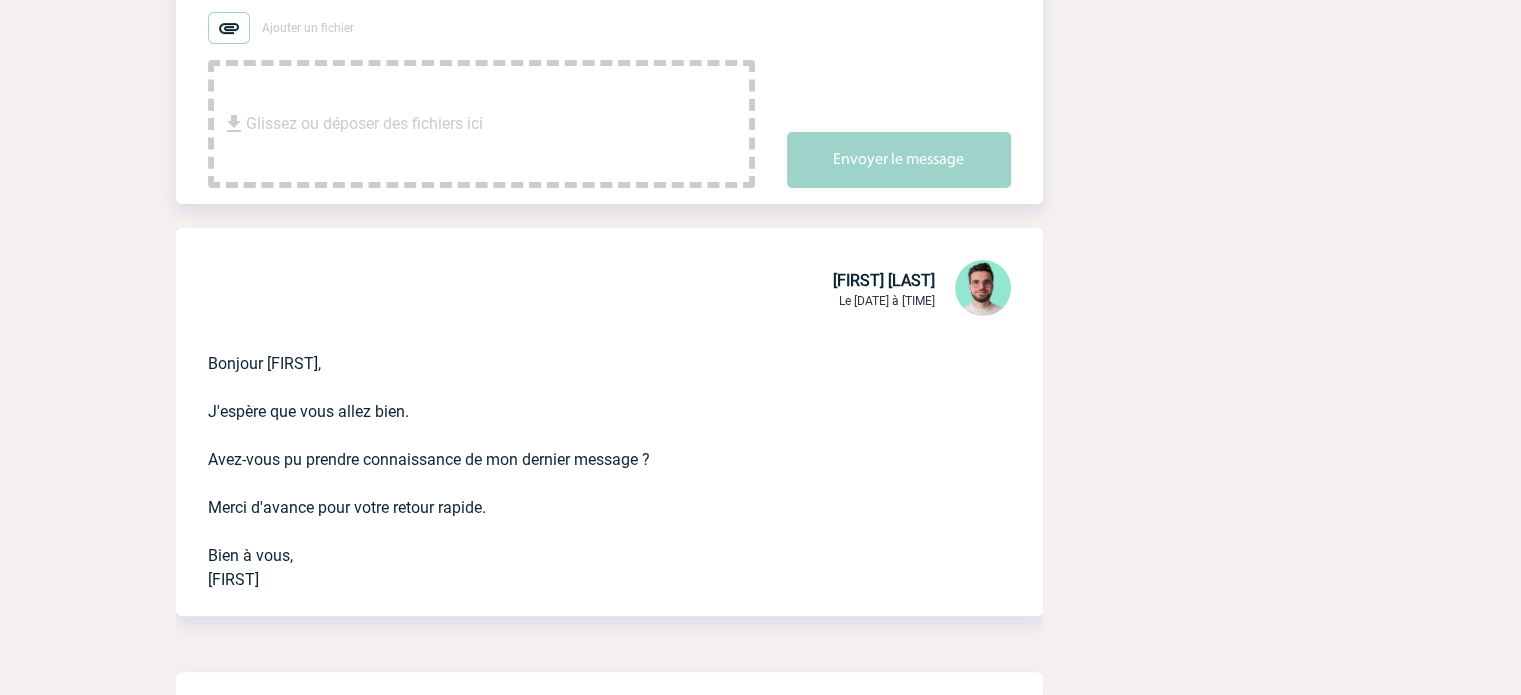 scroll, scrollTop: 500, scrollLeft: 0, axis: vertical 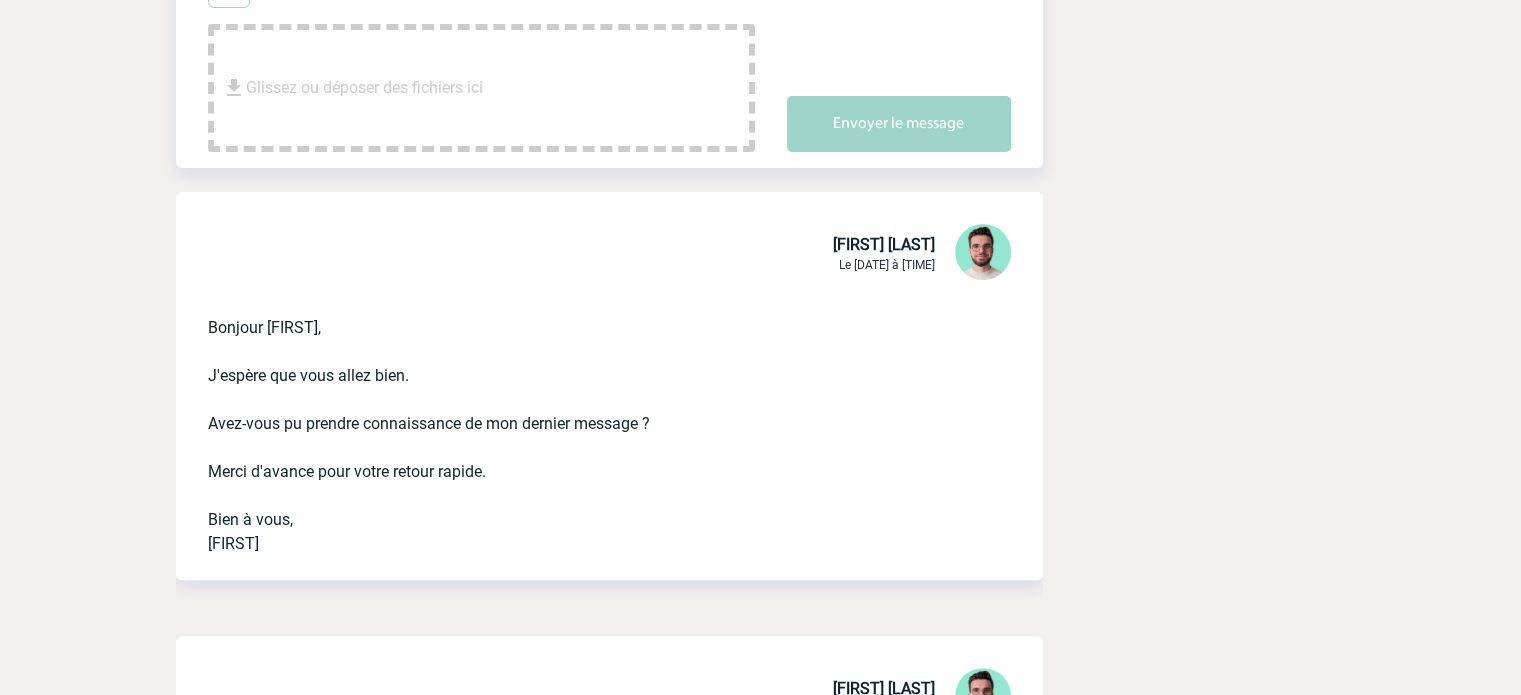 drag, startPoint x: 336, startPoint y: 552, endPoint x: 188, endPoint y: 327, distance: 269.31207 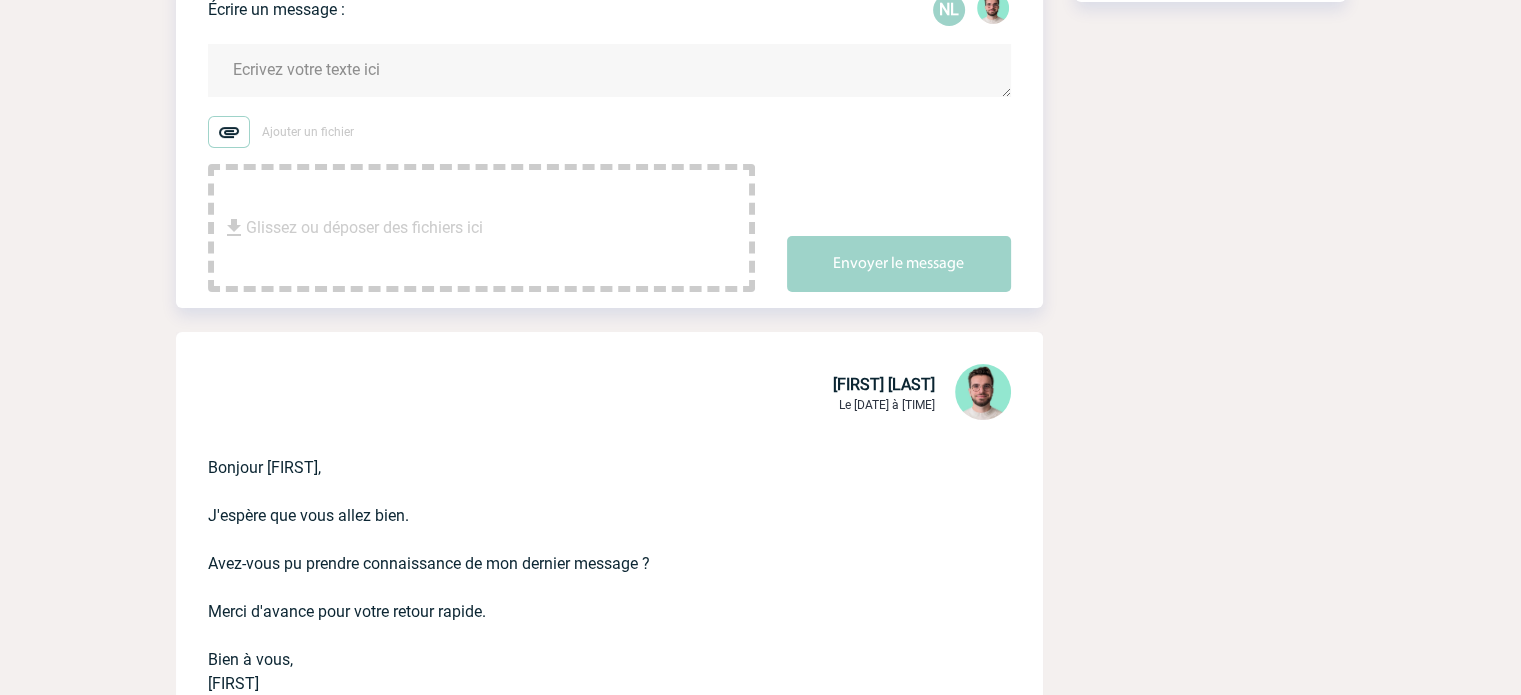 scroll, scrollTop: 200, scrollLeft: 0, axis: vertical 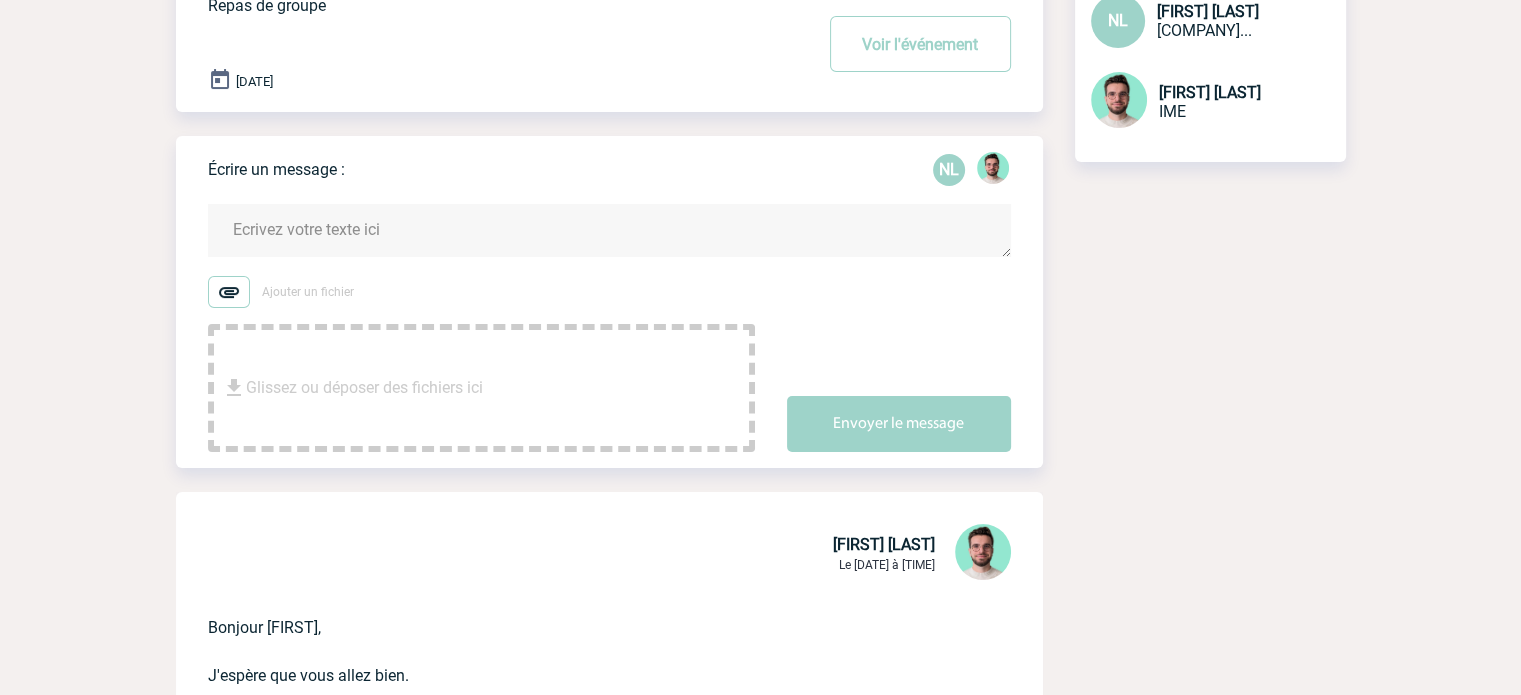 click at bounding box center (609, 230) 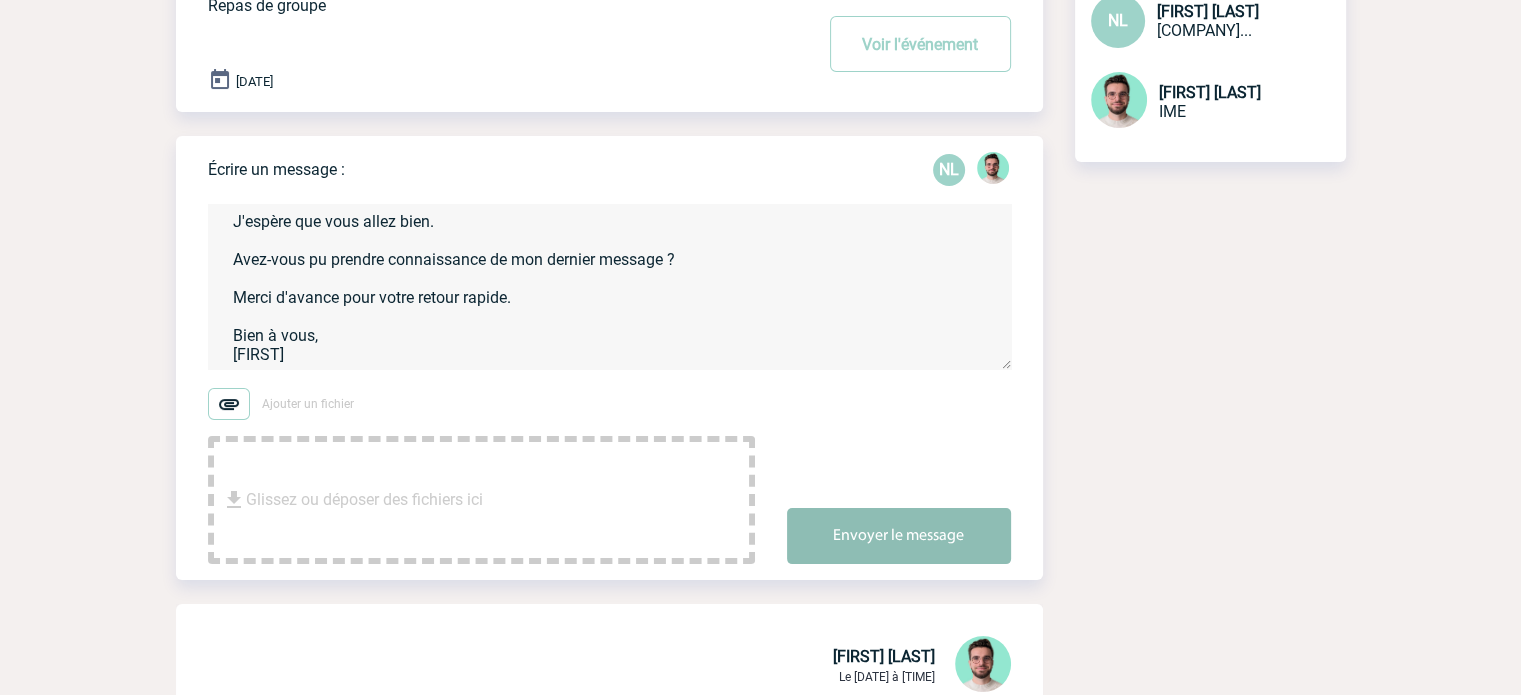 scroll, scrollTop: 48, scrollLeft: 0, axis: vertical 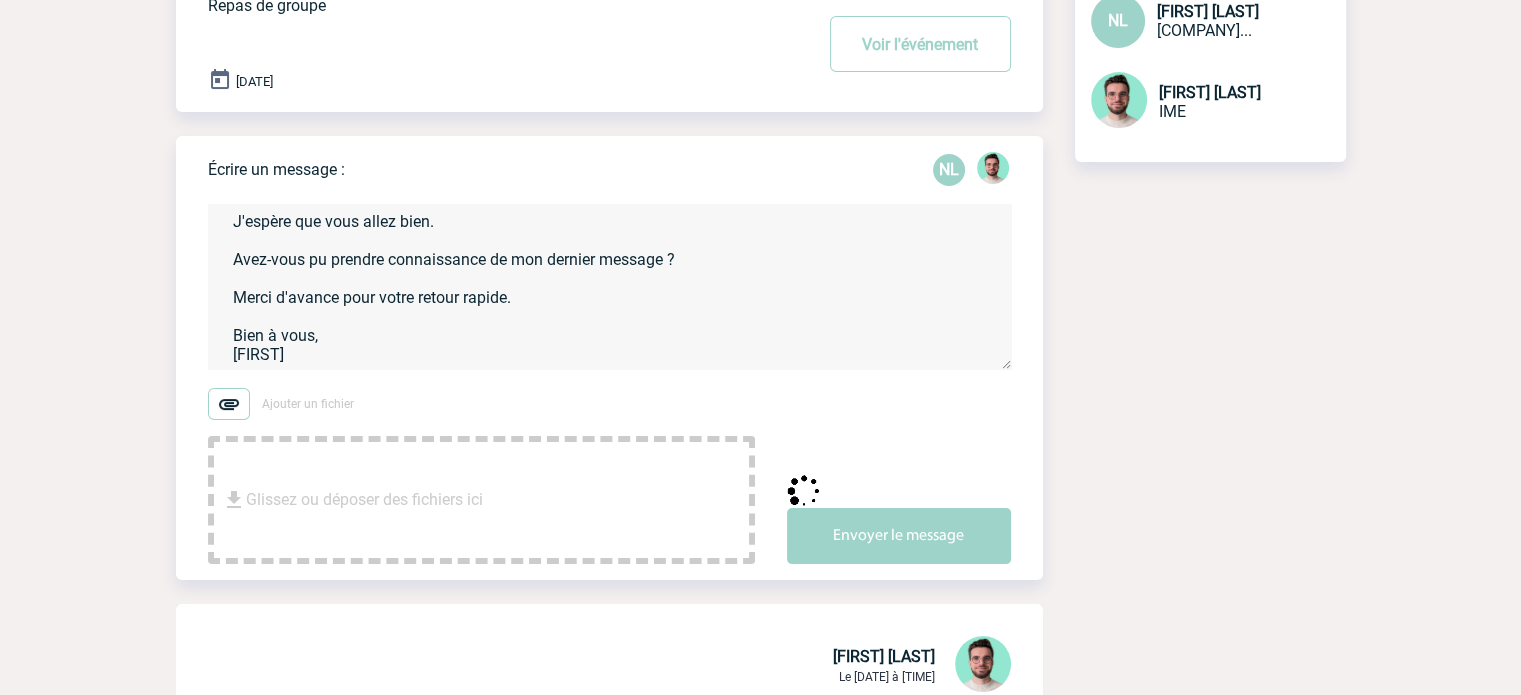 type 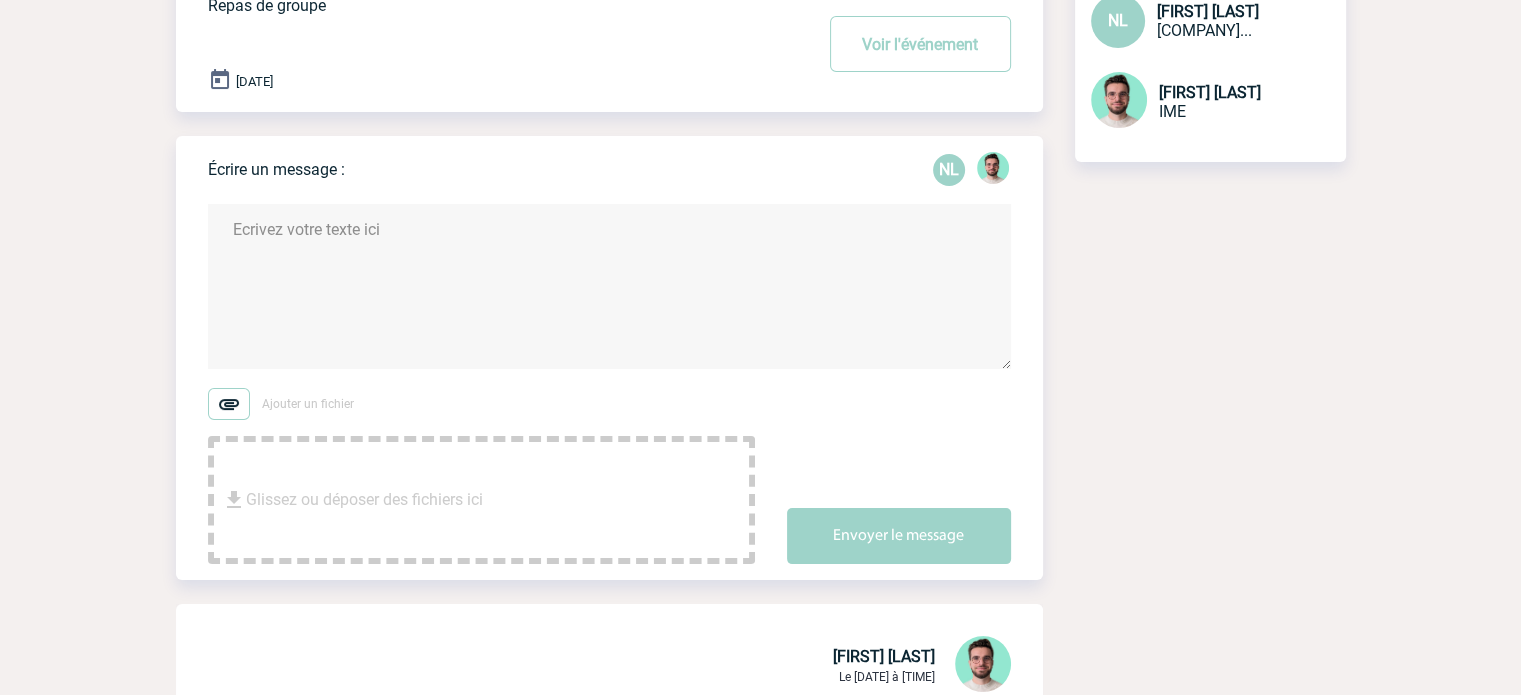 scroll, scrollTop: 0, scrollLeft: 0, axis: both 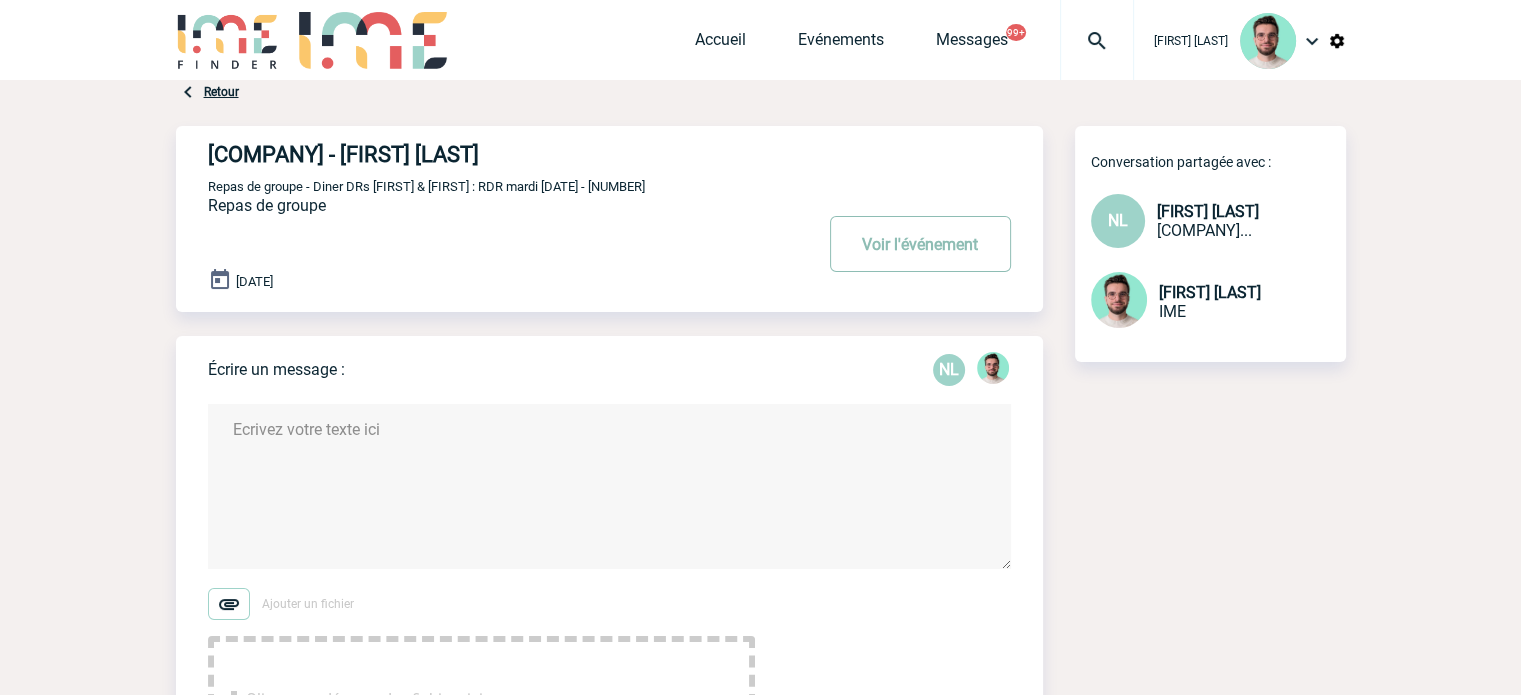 click on "Voir l'événement" at bounding box center (920, 244) 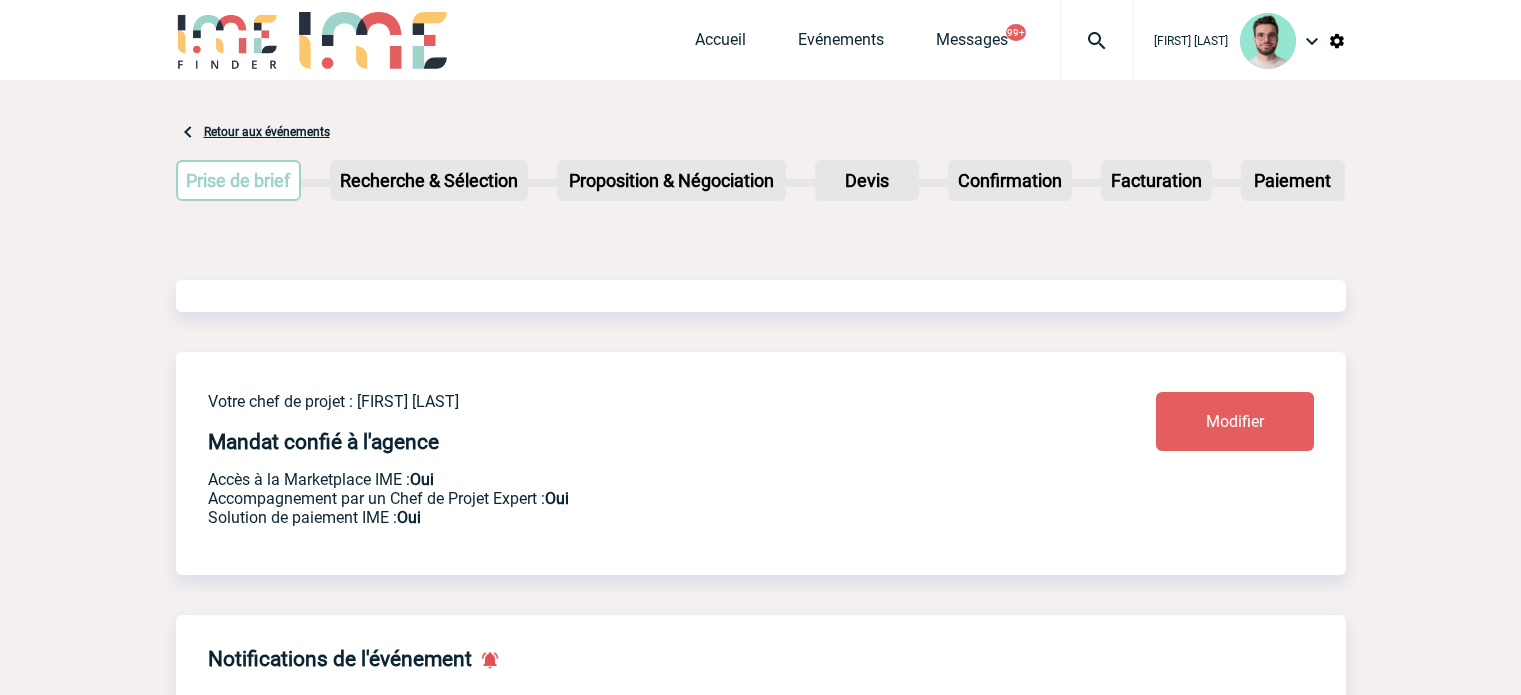 scroll, scrollTop: 0, scrollLeft: 0, axis: both 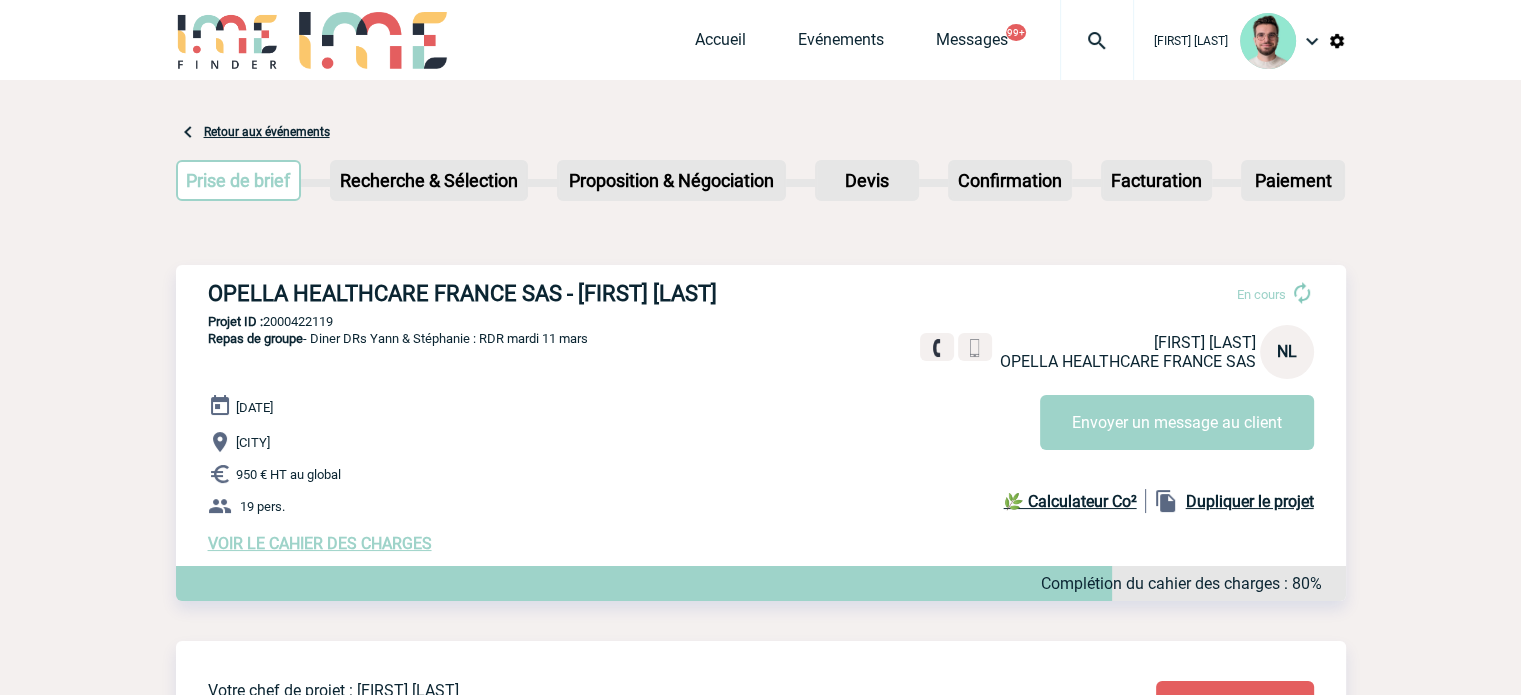 click on "OPELLA HEALTHCARE FRANCE SAS - [FIRST] [LAST]
En cours
[FIRST] [LAST]
OPELLA HEALTHCARE FRANCE SAS
[INITIALS]
Envoyer un message au client
OPELLA HEALTHCARE FRANCE SAS - [FIRST] [LAST] - Repas de groupe
ProjetID :  2000422119
le [DATE]" at bounding box center [761, 417] 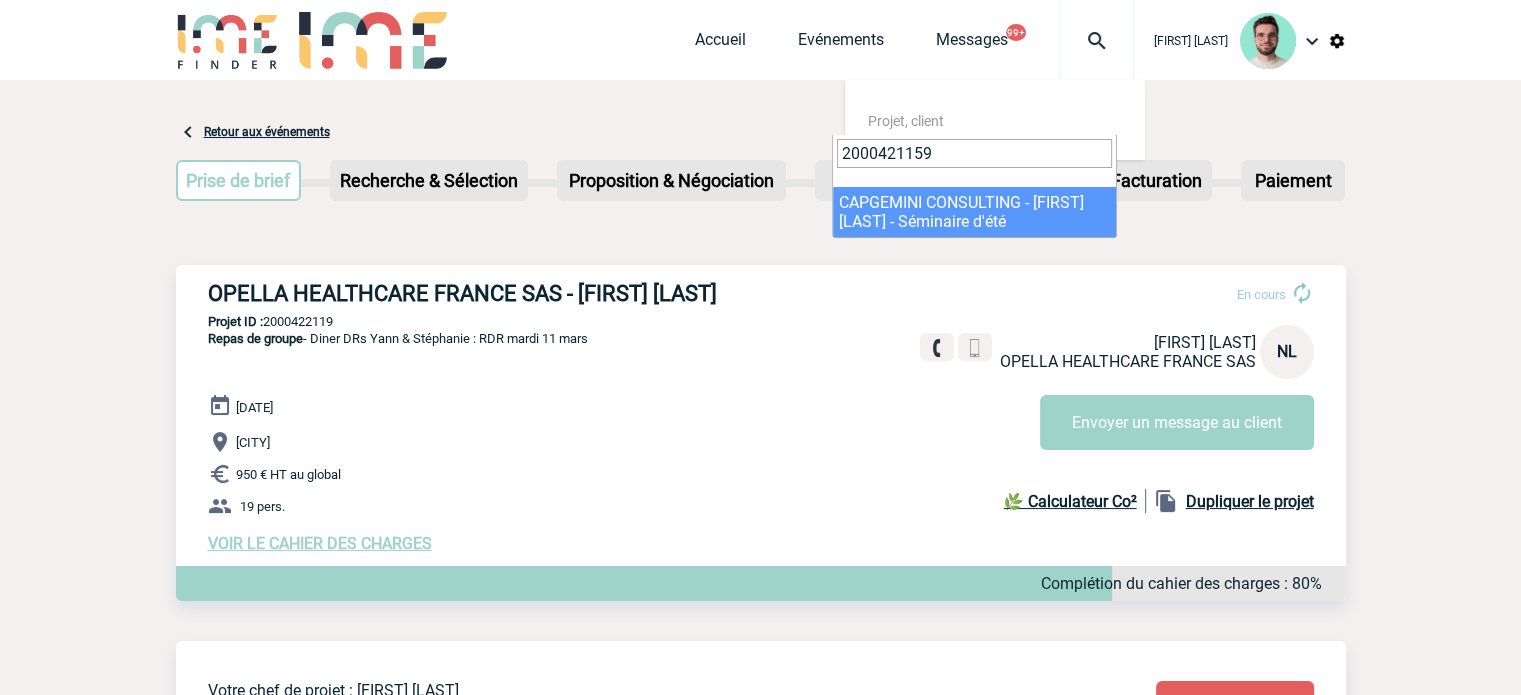 type on "2000421159" 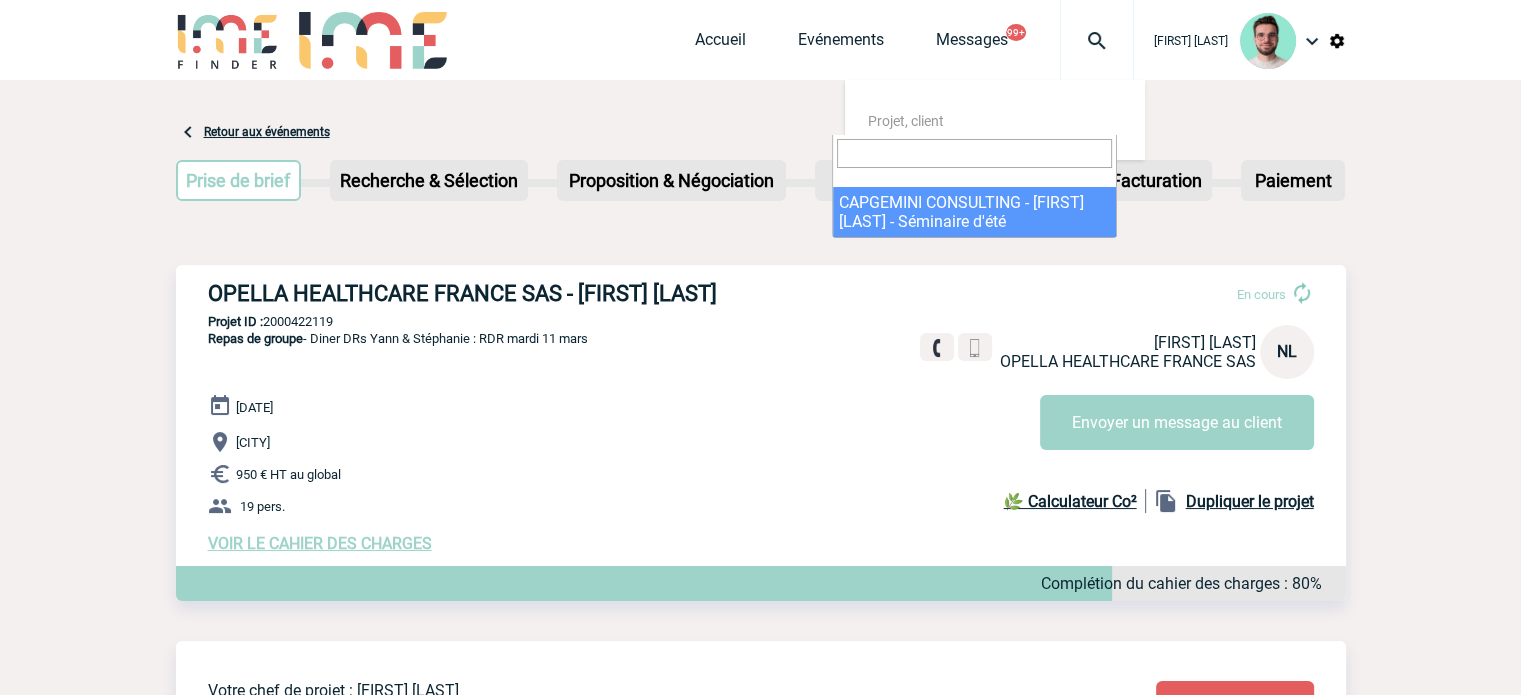 select on "20660" 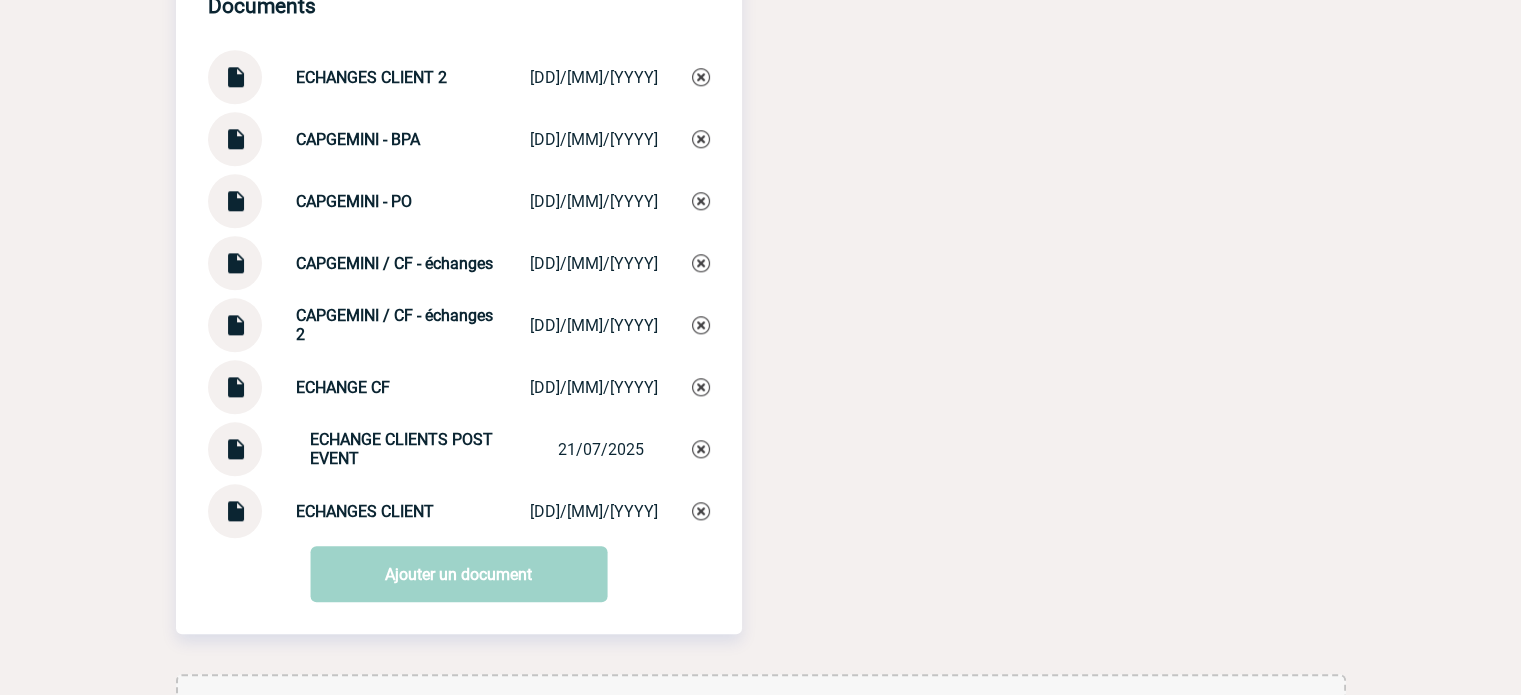 scroll, scrollTop: 2164, scrollLeft: 0, axis: vertical 